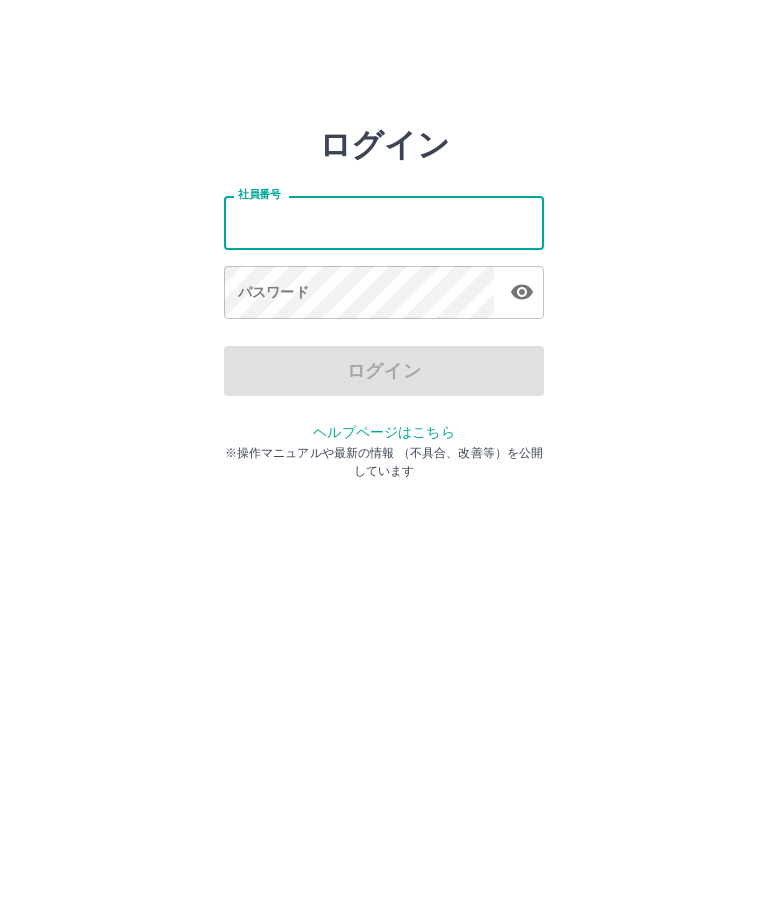 scroll, scrollTop: 0, scrollLeft: 0, axis: both 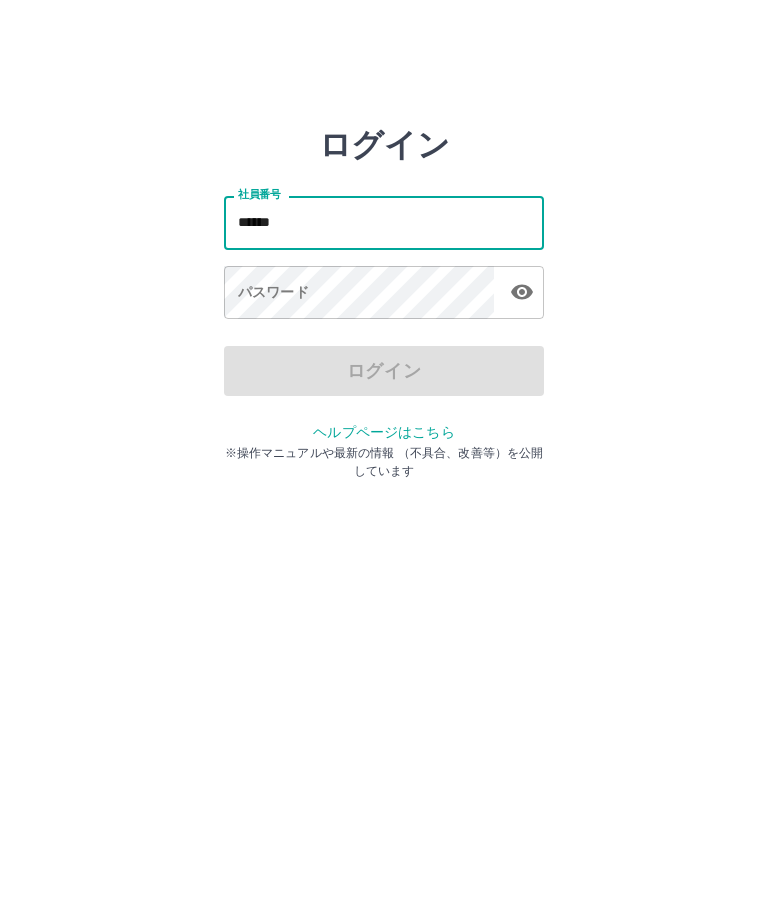 type on "*******" 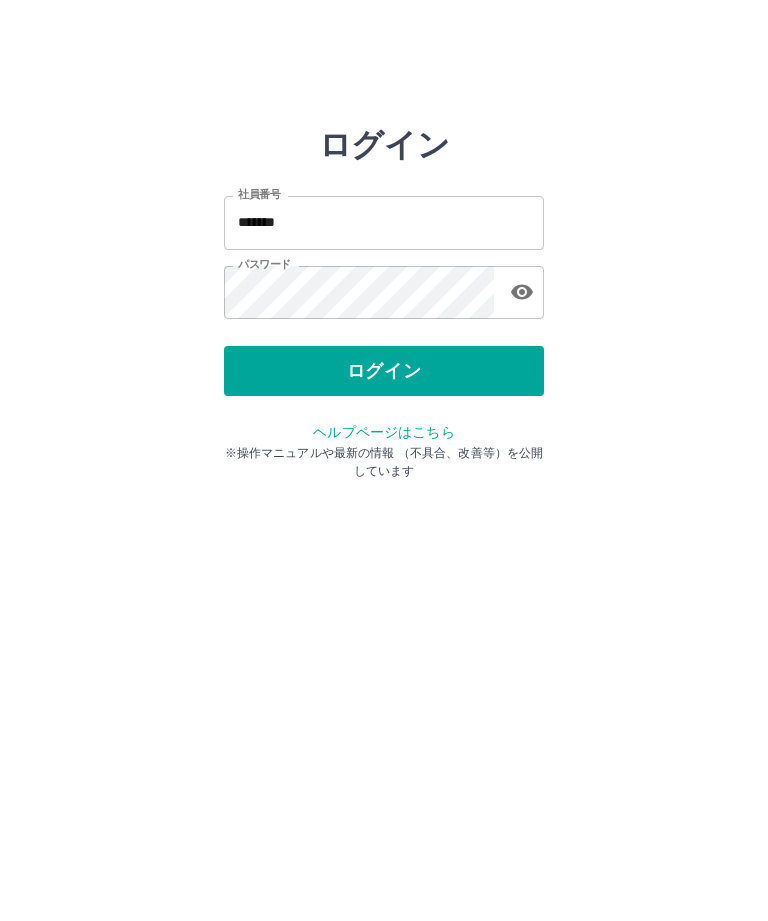 click on "ログイン" at bounding box center (384, 371) 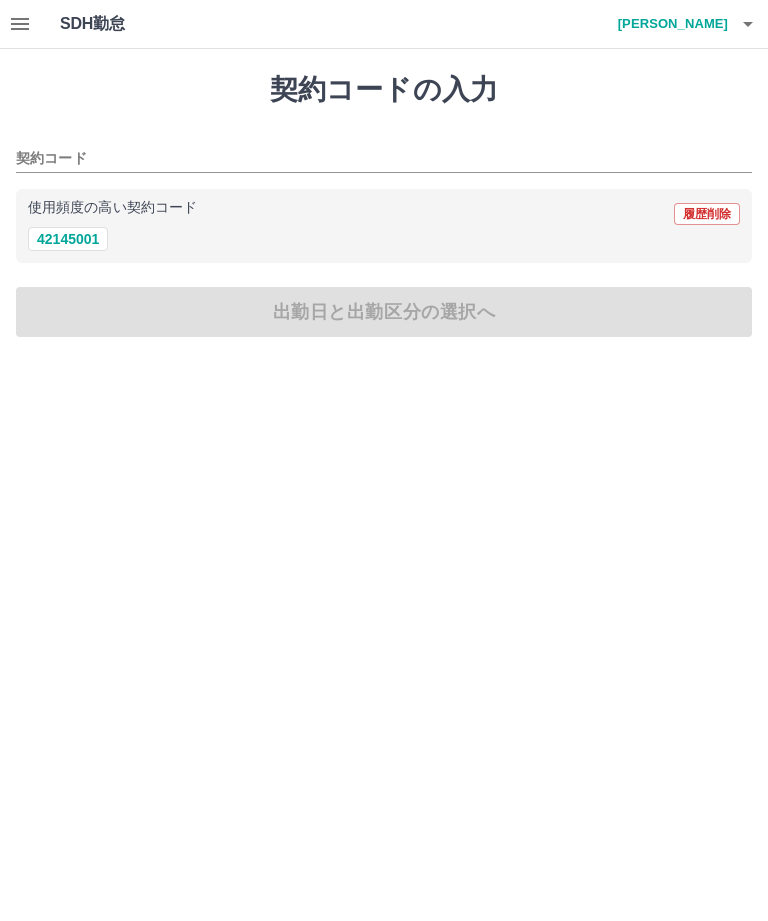 scroll, scrollTop: 0, scrollLeft: 0, axis: both 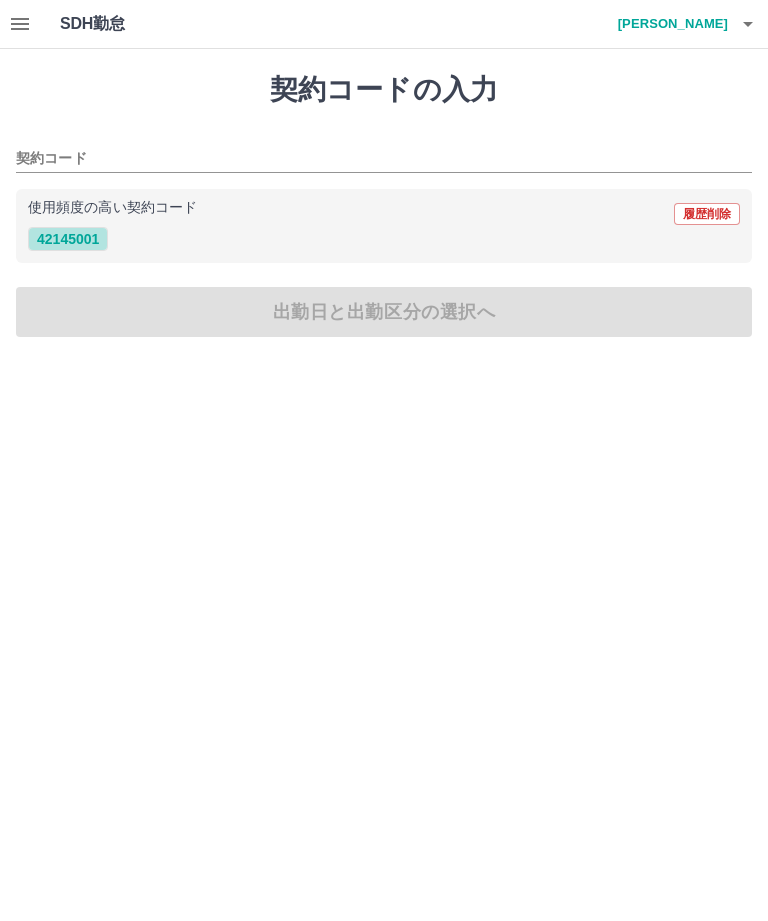 click on "42145001" at bounding box center (68, 239) 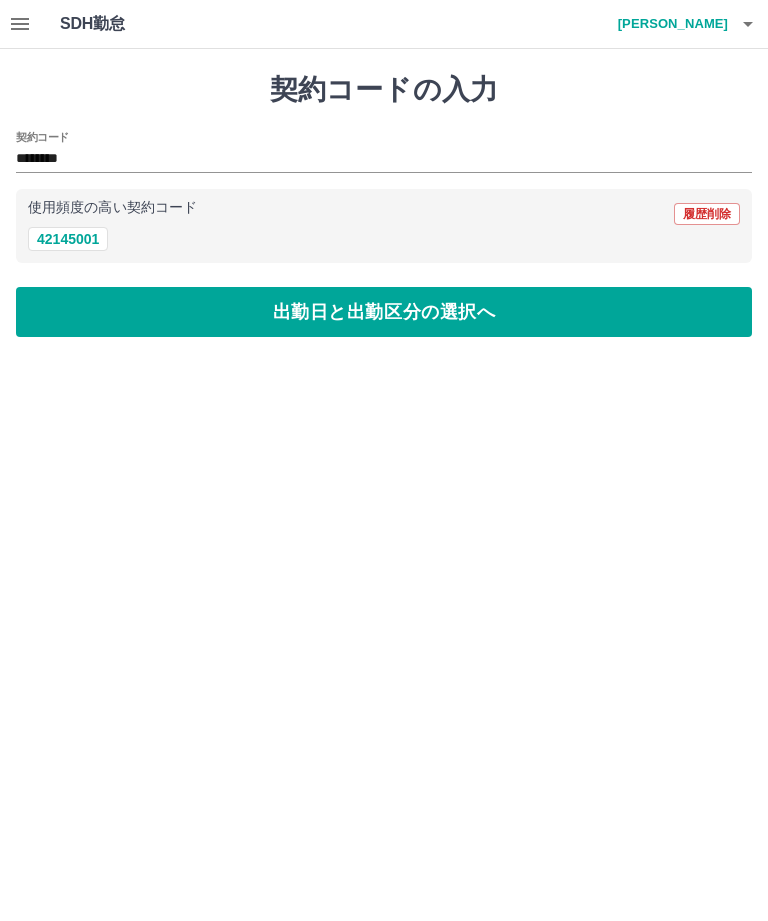 click on "出勤日と出勤区分の選択へ" at bounding box center [384, 312] 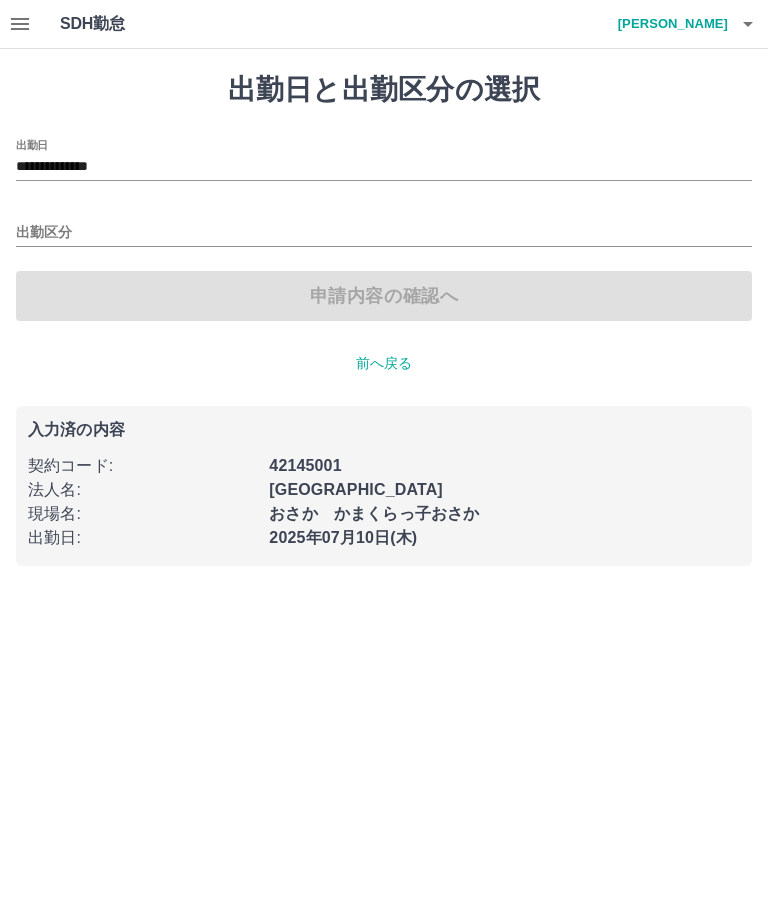 click on "出勤区分" at bounding box center [384, 233] 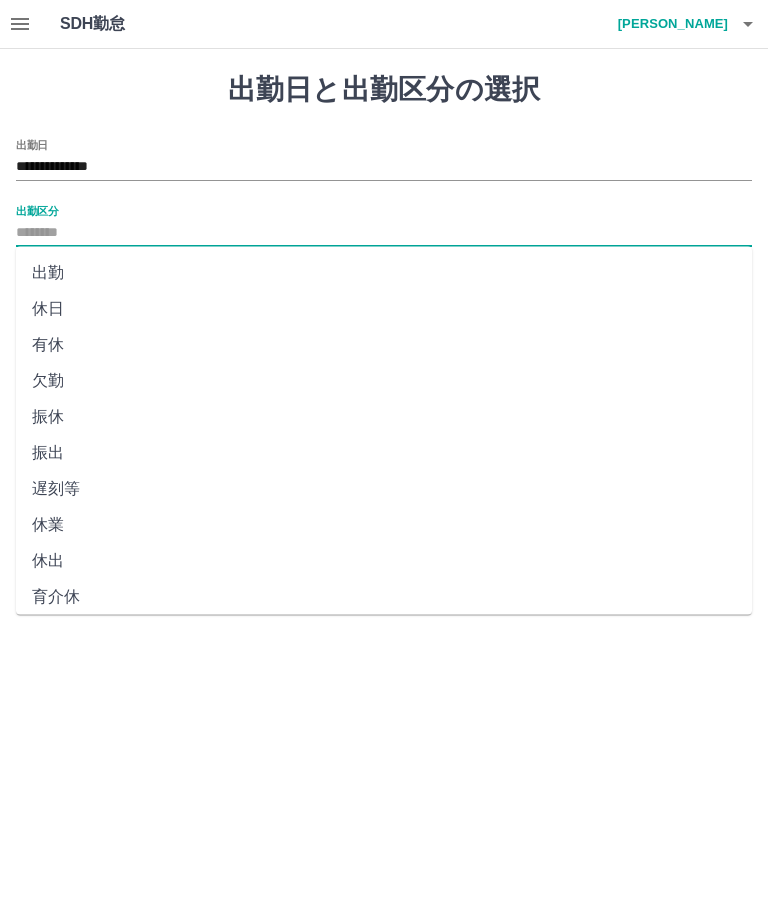 click on "出勤" at bounding box center [384, 273] 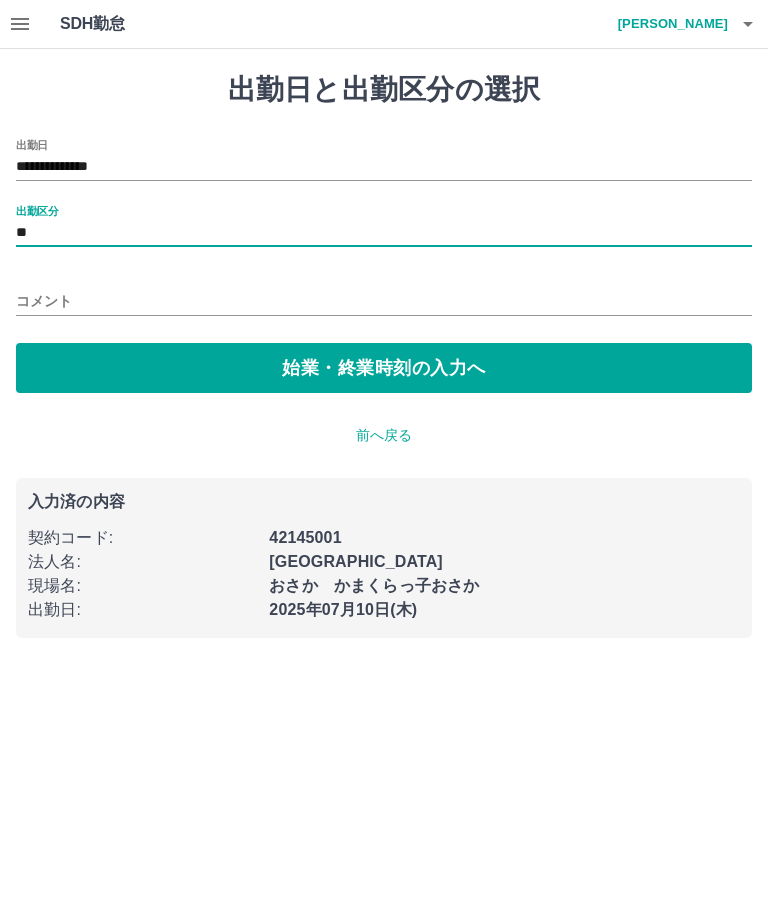 click on "始業・終業時刻の入力へ" at bounding box center [384, 368] 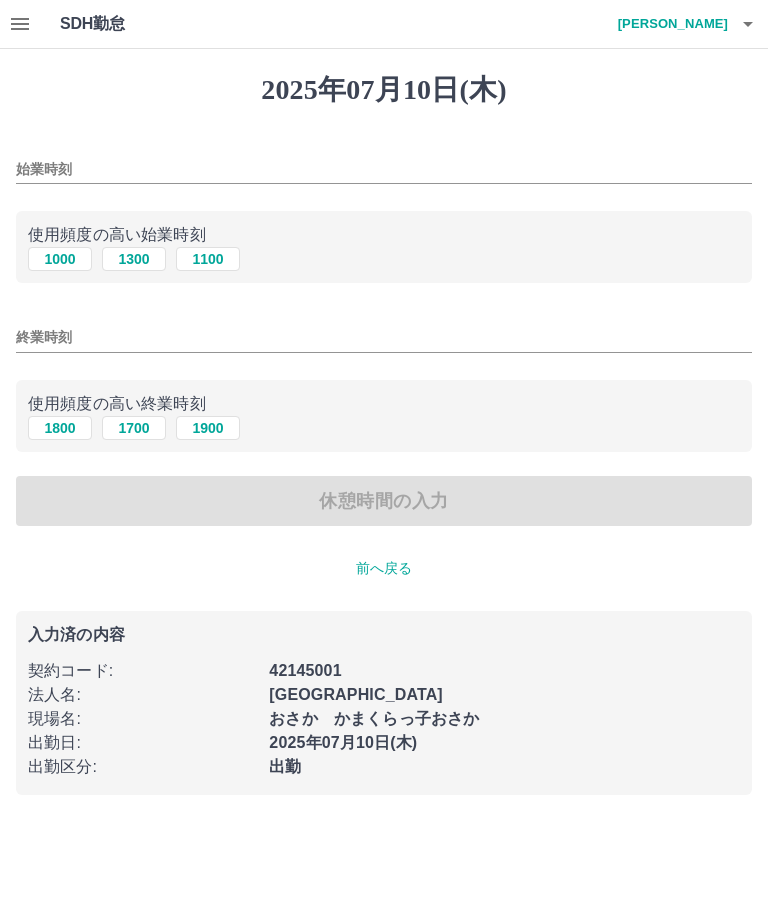 click on "1300" at bounding box center (134, 259) 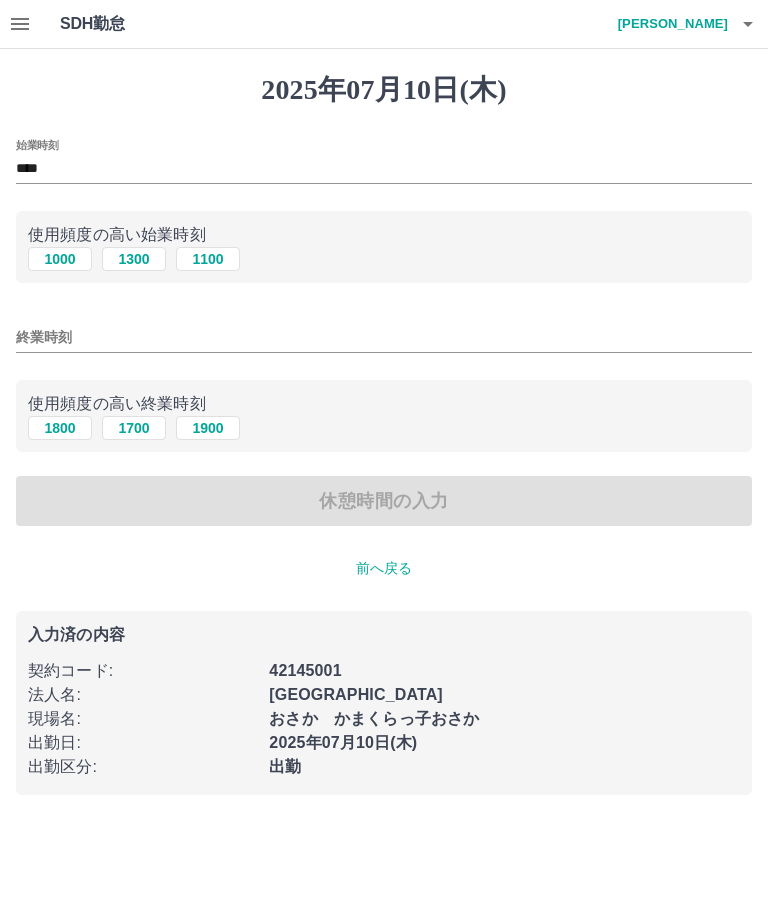 click on "1800" at bounding box center [60, 428] 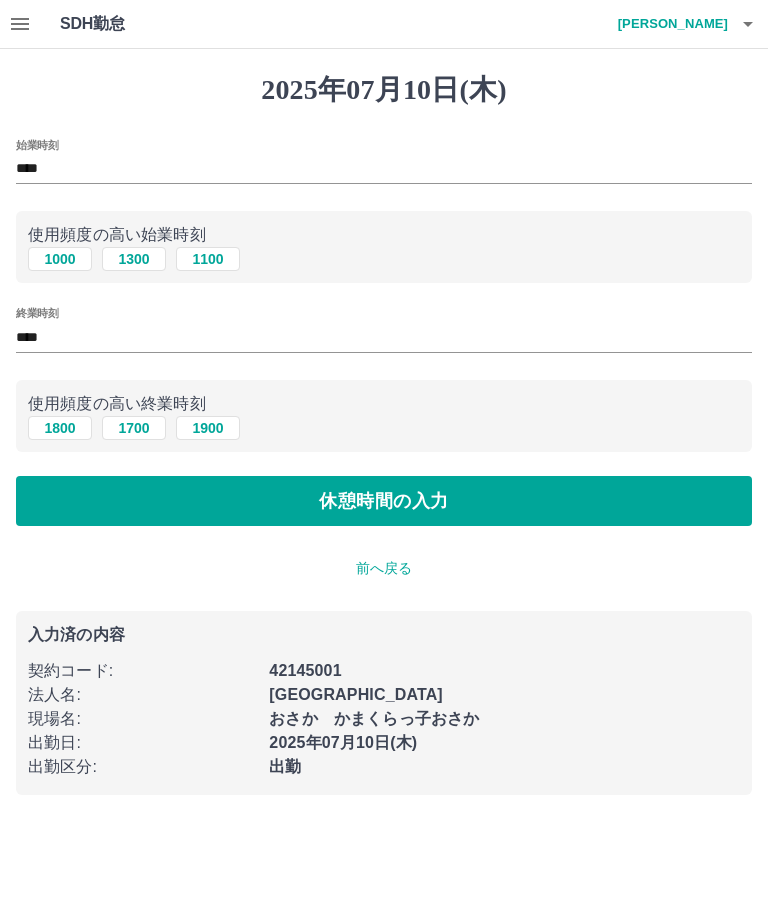 click on "休憩時間の入力" at bounding box center [384, 501] 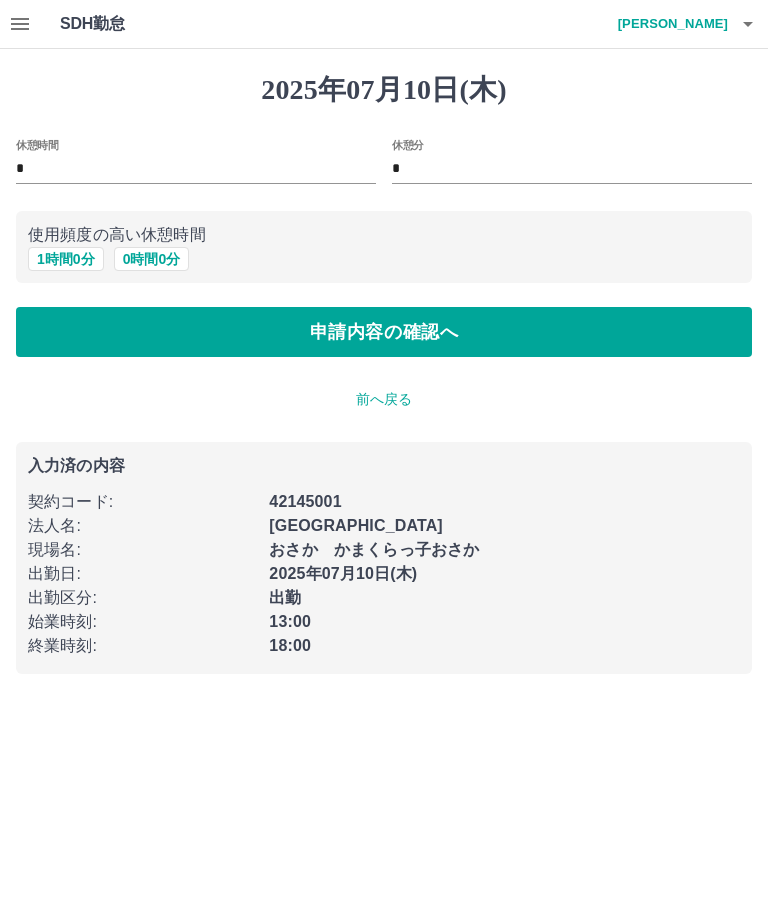 click on "申請内容の確認へ" at bounding box center (384, 332) 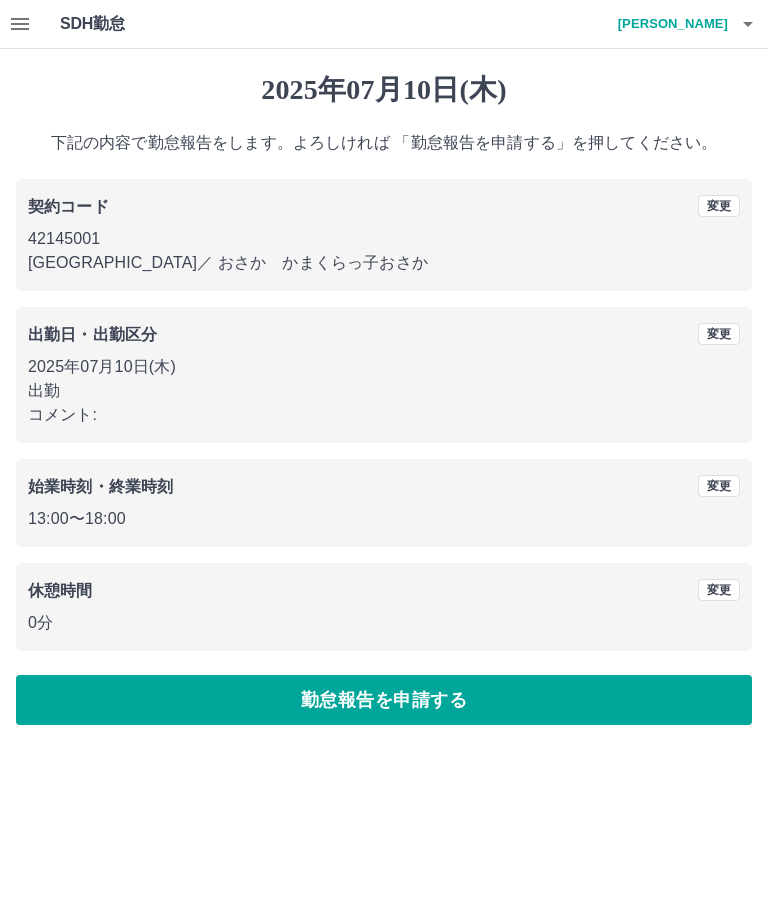 click on "勤怠報告を申請する" at bounding box center [384, 700] 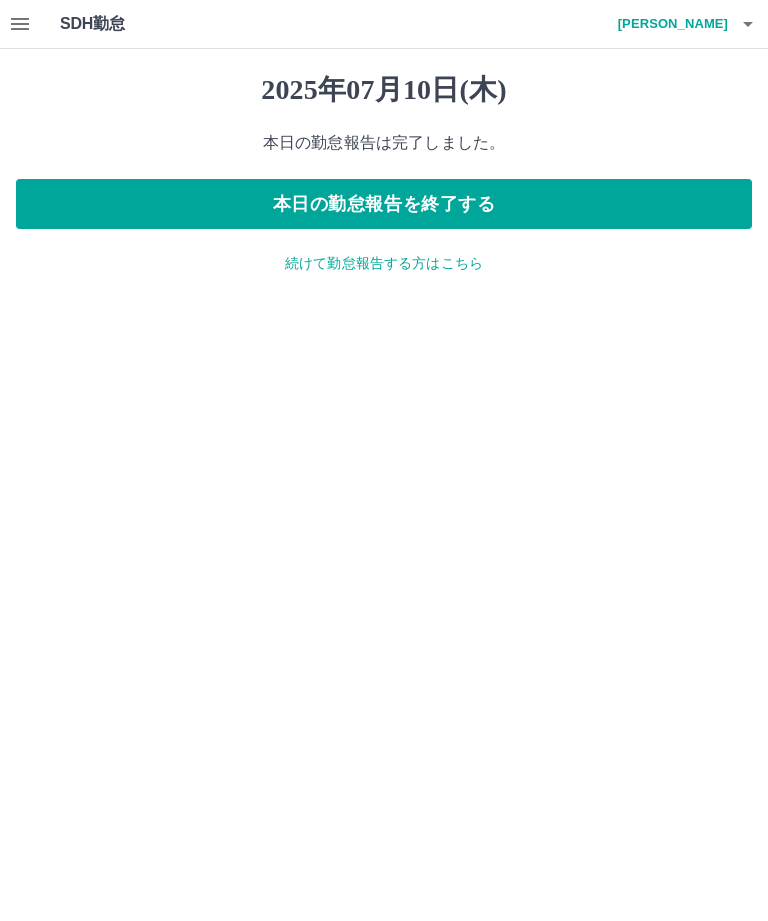 click on "続けて勤怠報告する方はこちら" at bounding box center (384, 263) 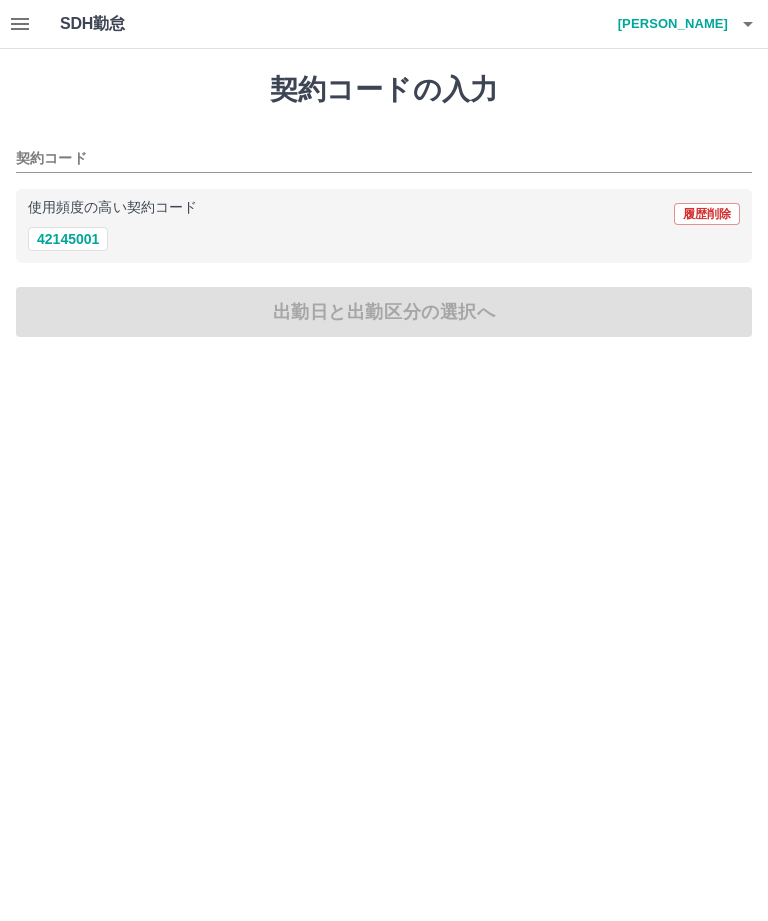 click on "使用頻度の高い契約コード 履歴削除" at bounding box center [384, 214] 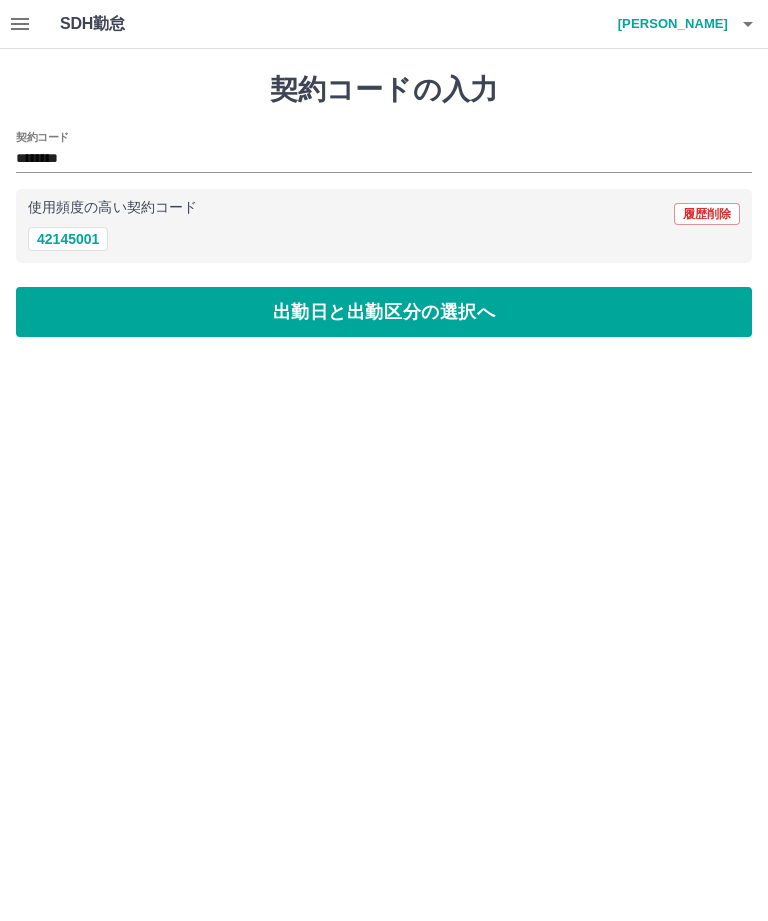 click on "出勤日と出勤区分の選択へ" at bounding box center (384, 312) 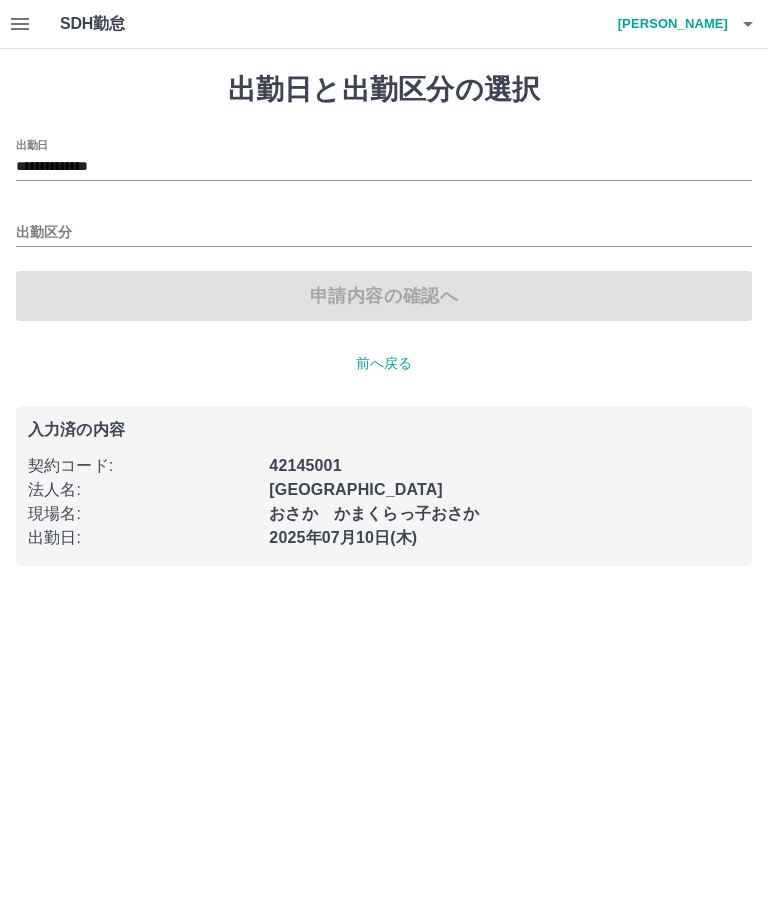 click on "**********" at bounding box center (384, 167) 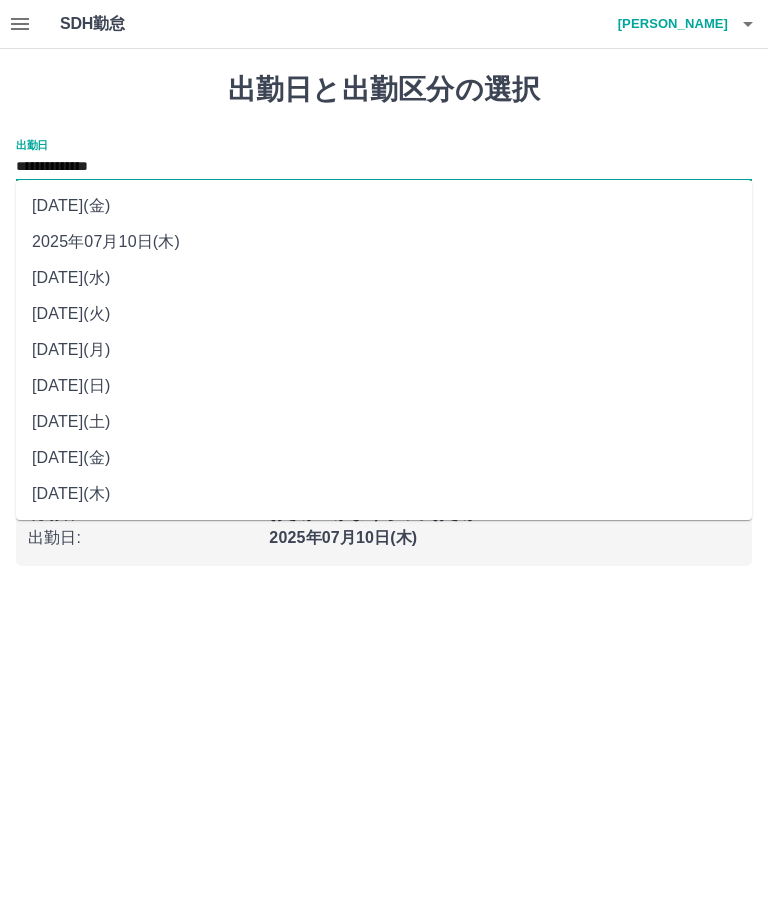 click on "2025年07月11日(金)" at bounding box center [384, 206] 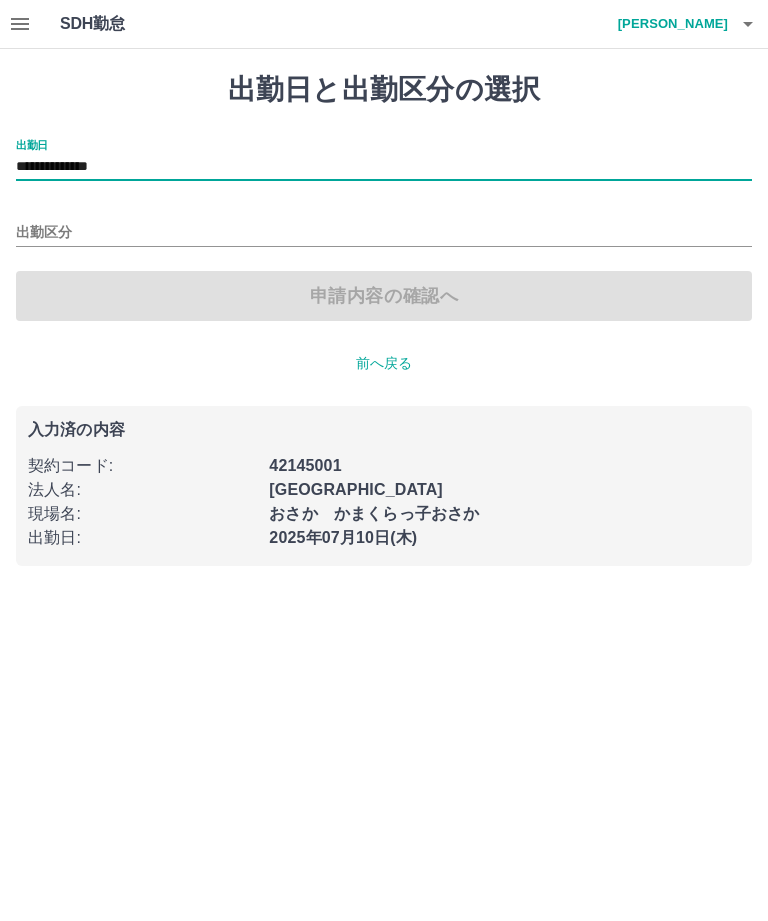 click on "出勤区分" at bounding box center [384, 233] 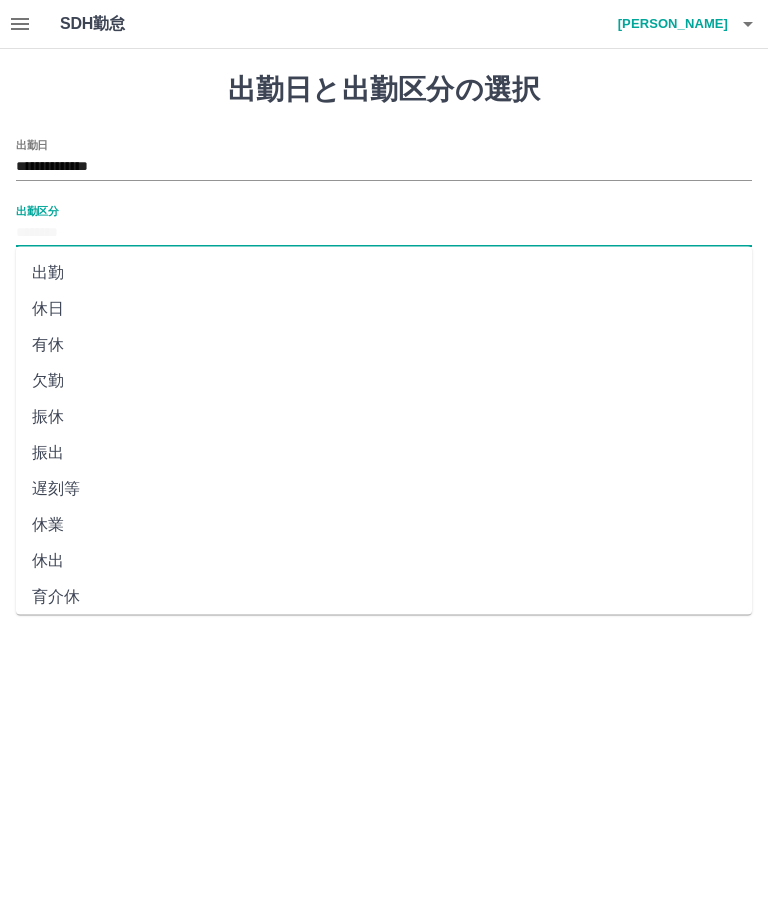 click on "休日" at bounding box center (384, 309) 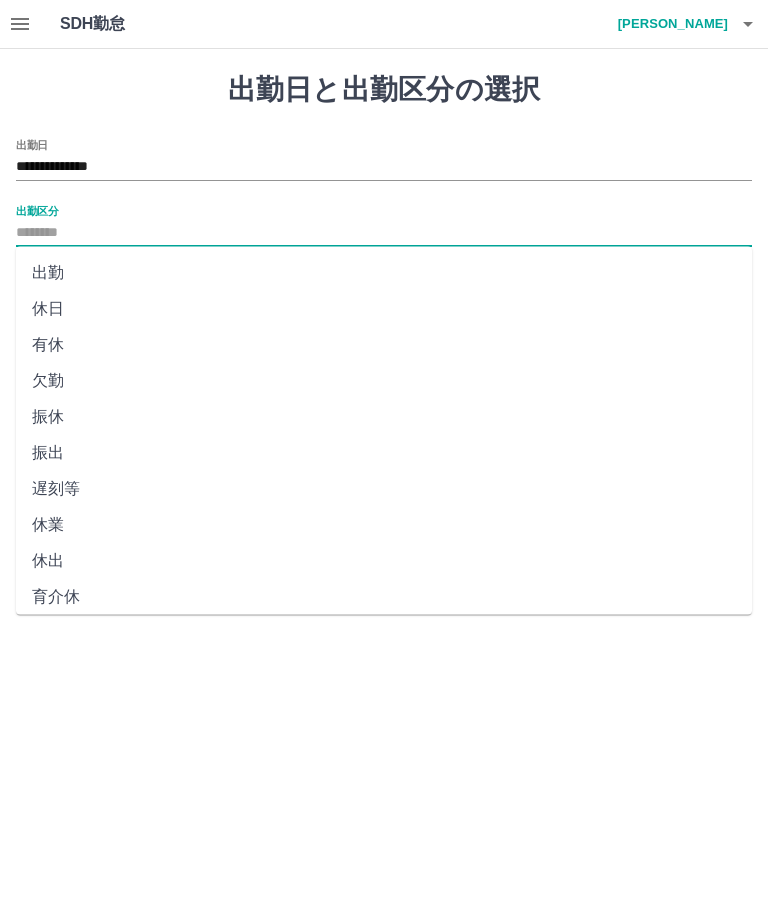 type on "**" 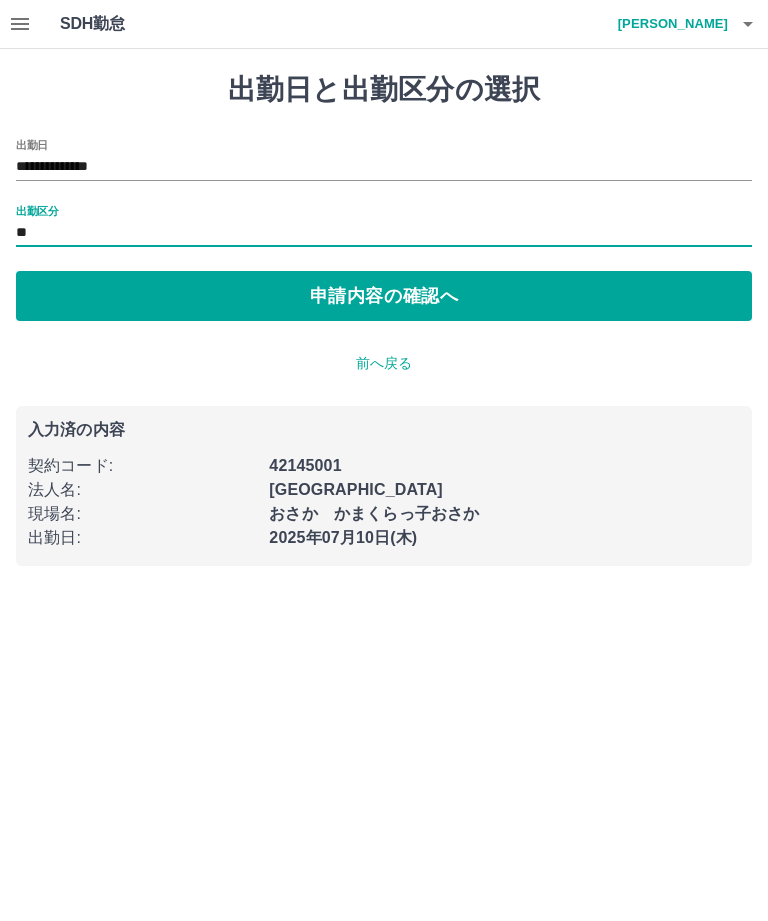 click on "申請内容の確認へ" at bounding box center (384, 296) 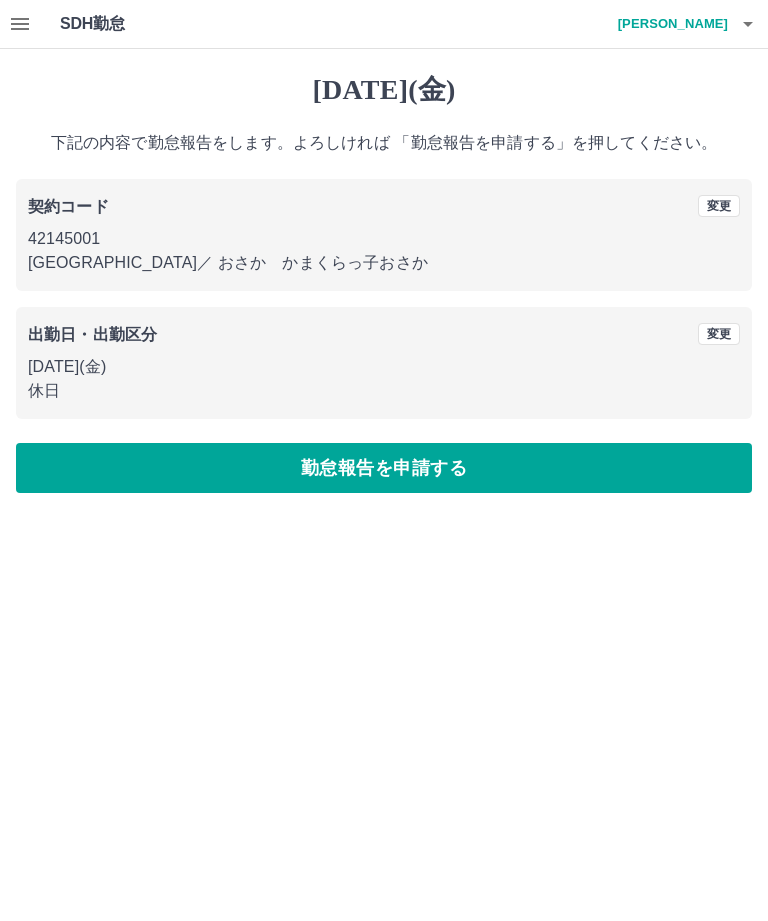click on "勤怠報告を申請する" at bounding box center [384, 468] 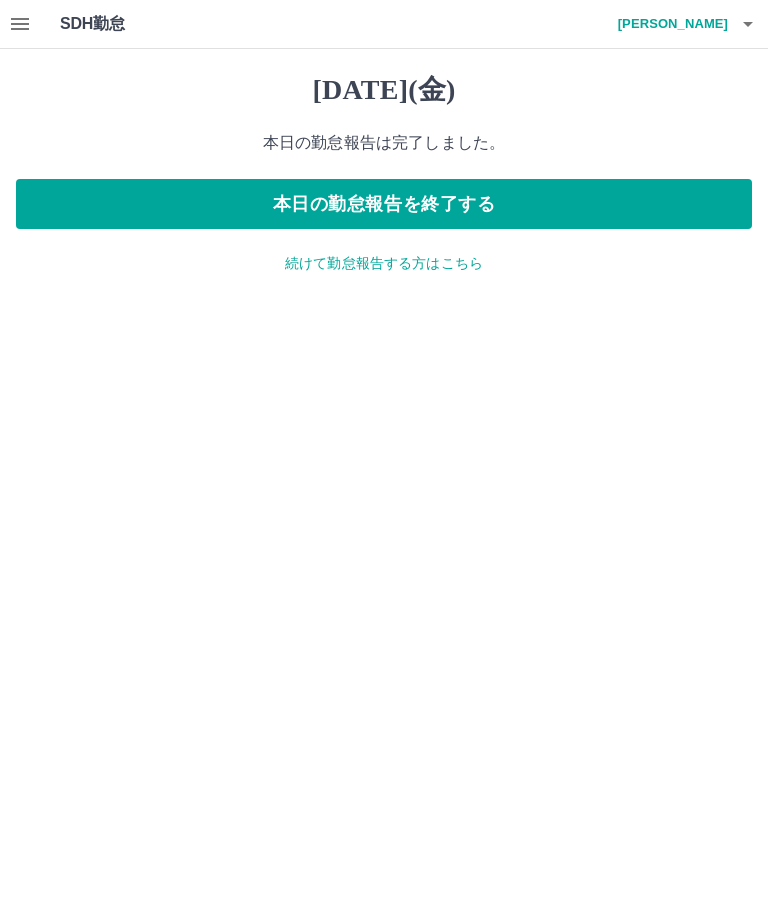 click on "続けて勤怠報告する方はこちら" at bounding box center (384, 263) 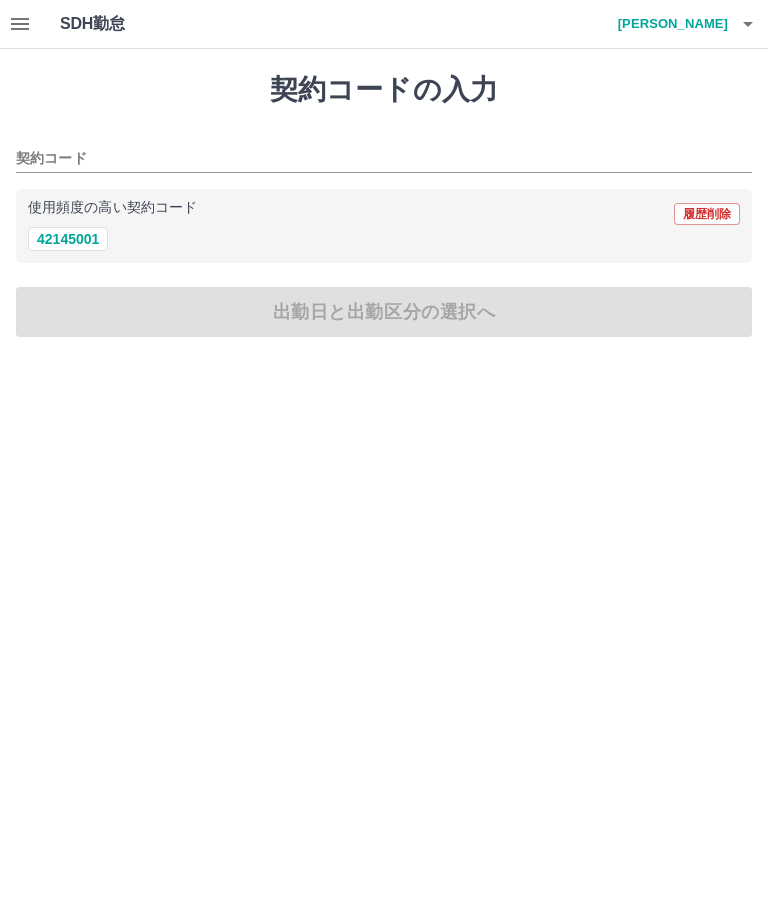 click on "42145001" at bounding box center [68, 239] 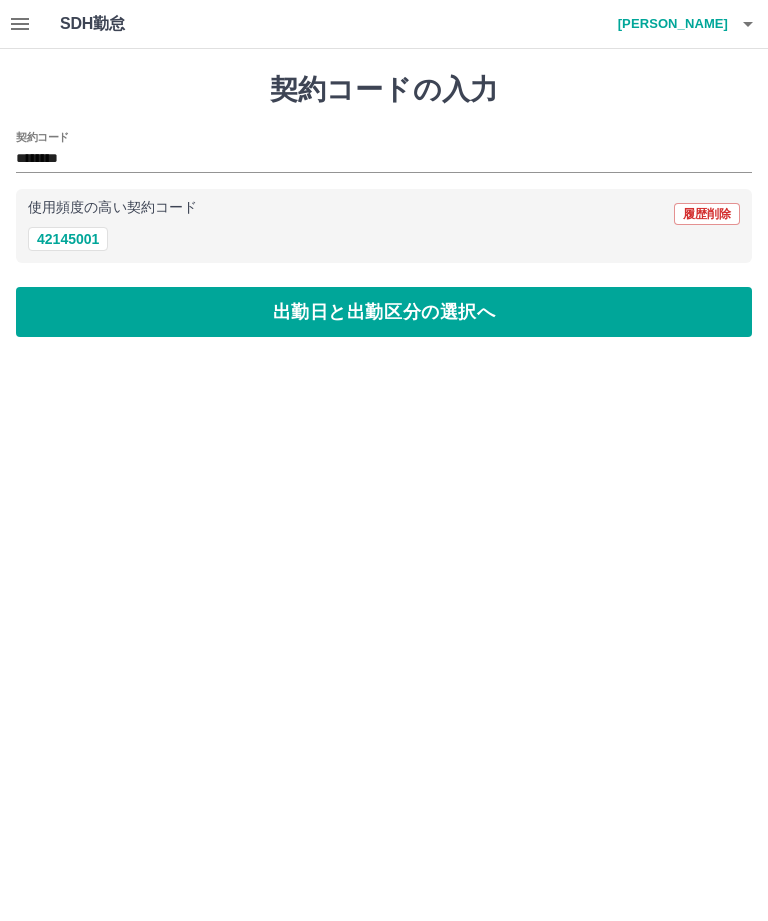 click on "出勤日と出勤区分の選択へ" at bounding box center (384, 312) 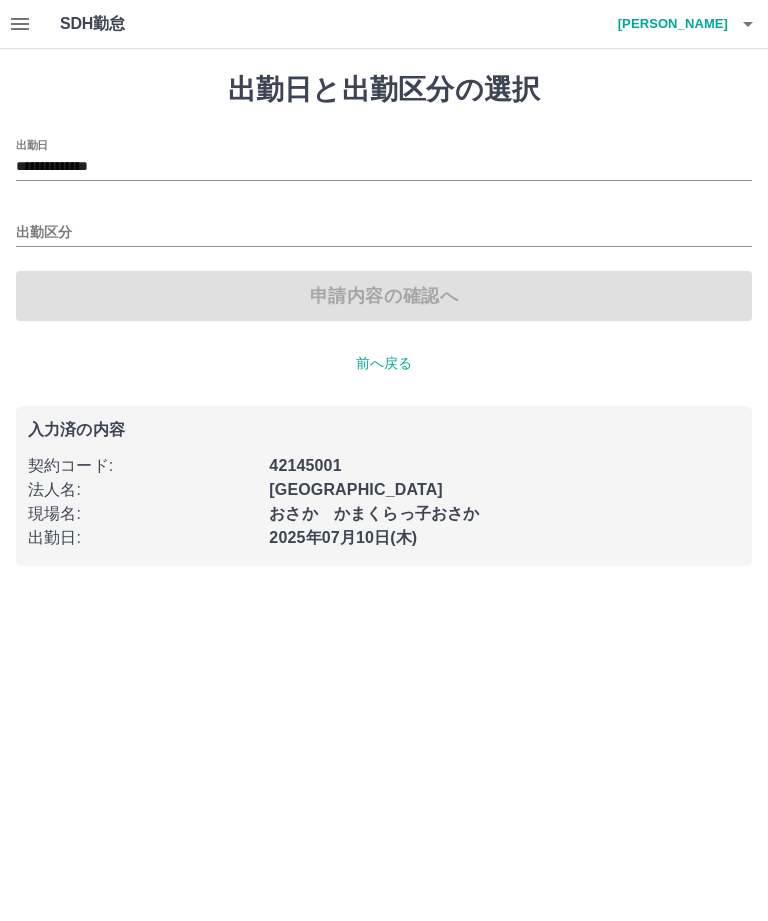 click on "**********" at bounding box center (384, 167) 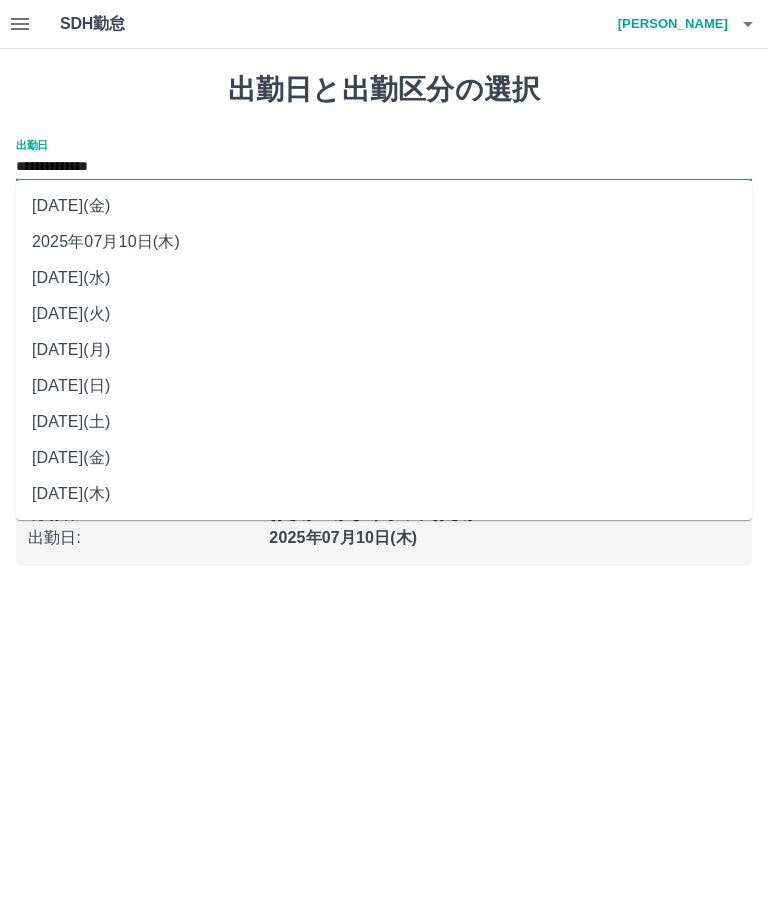 click 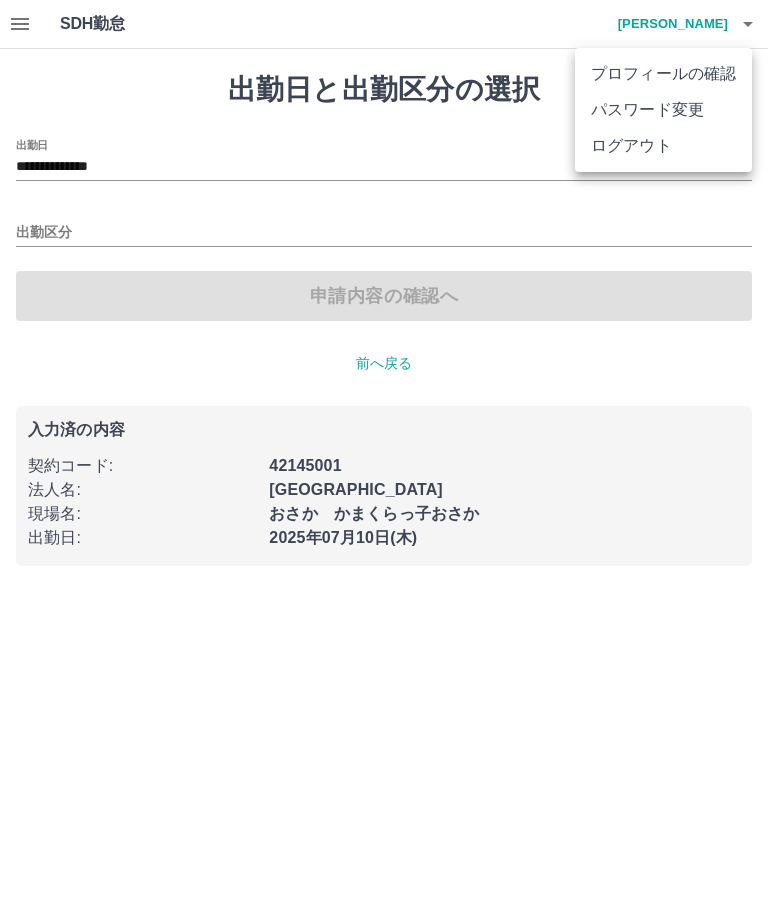 click on "ログアウト" at bounding box center (663, 146) 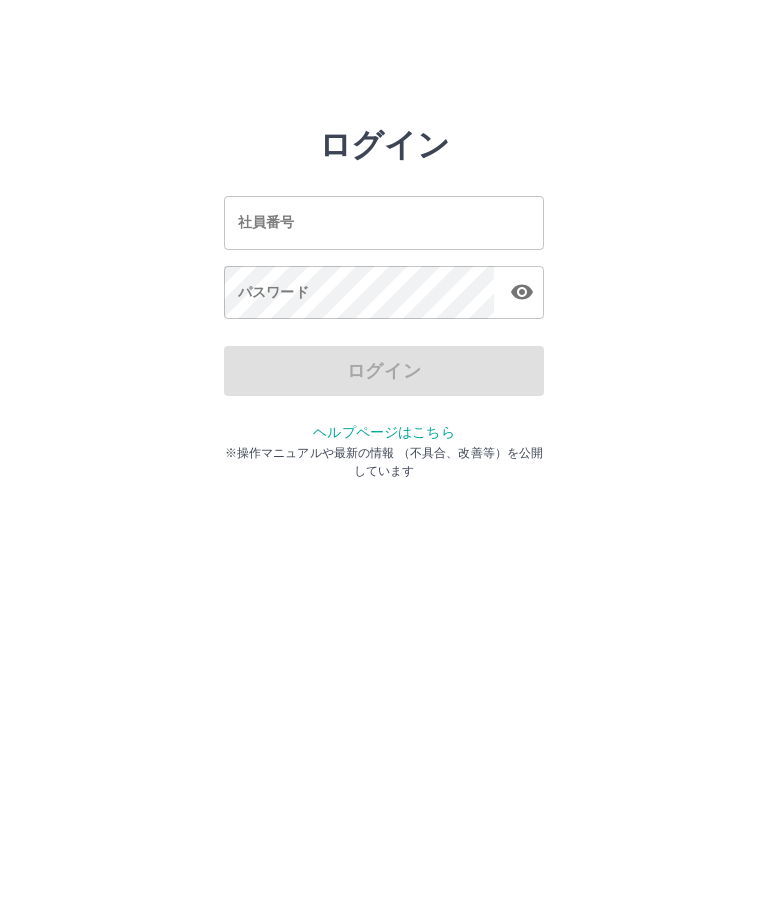 scroll, scrollTop: 0, scrollLeft: 0, axis: both 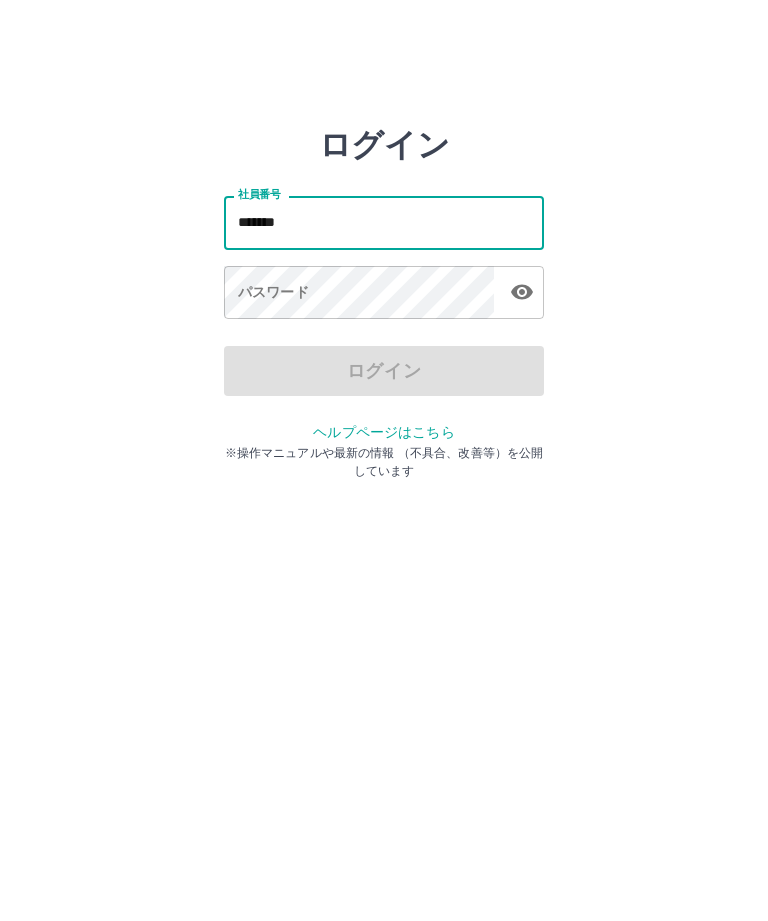 type on "*******" 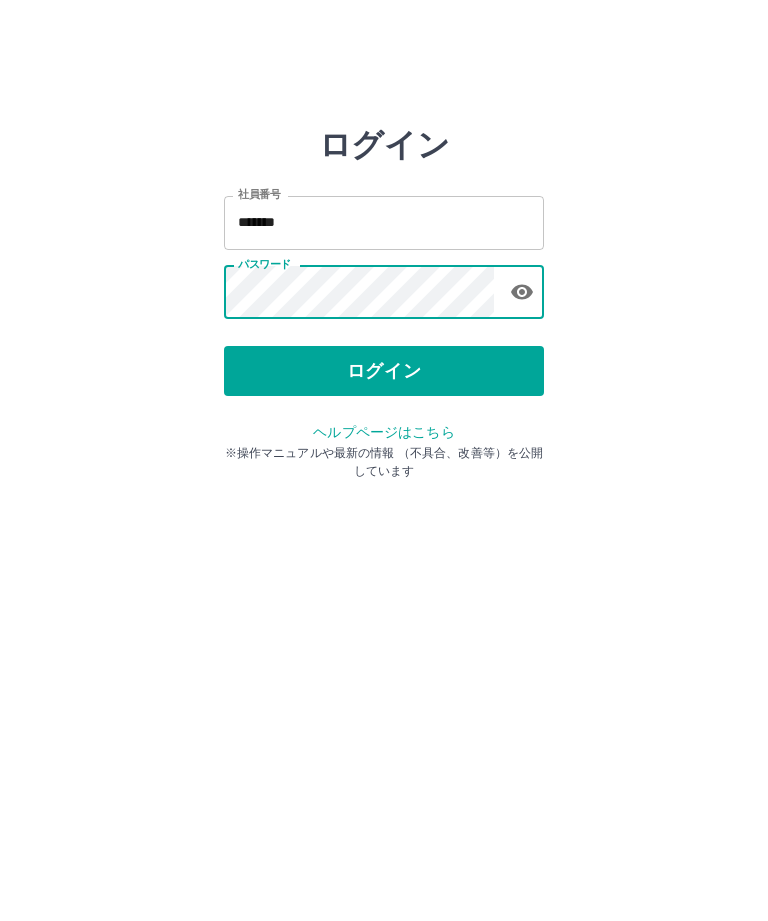 click on "ログイン" at bounding box center [384, 371] 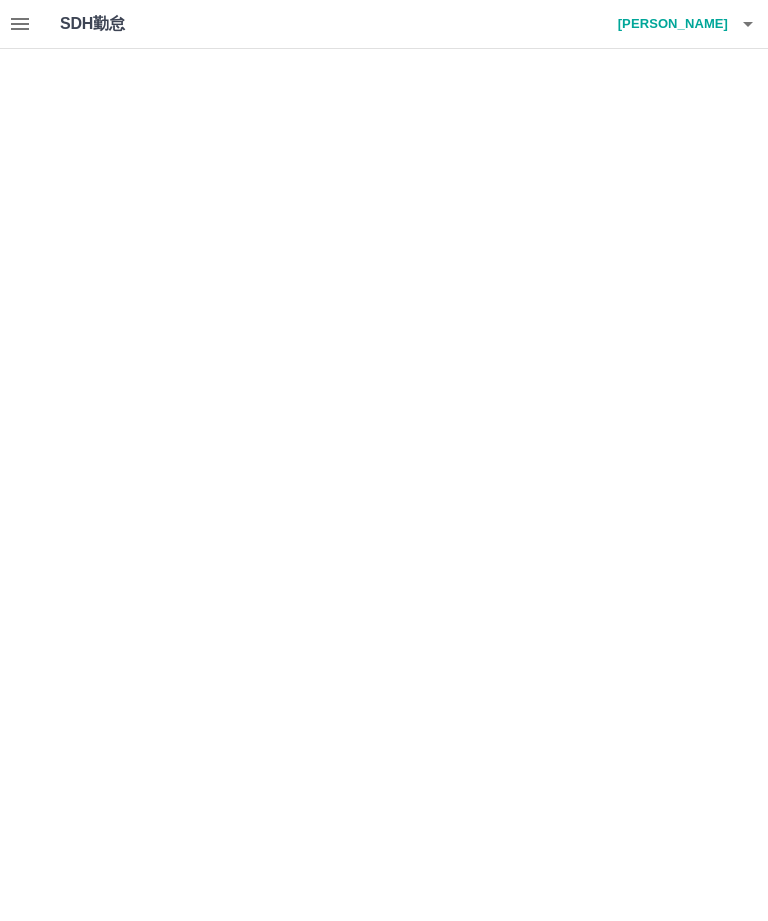 scroll, scrollTop: 0, scrollLeft: 0, axis: both 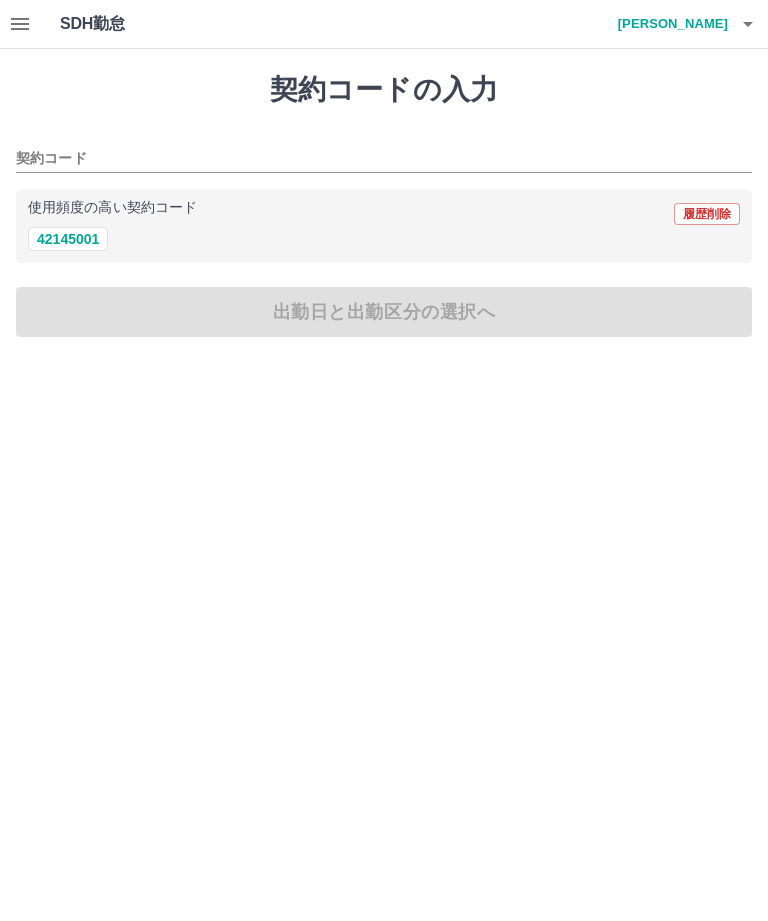 click on "42145001" at bounding box center (68, 239) 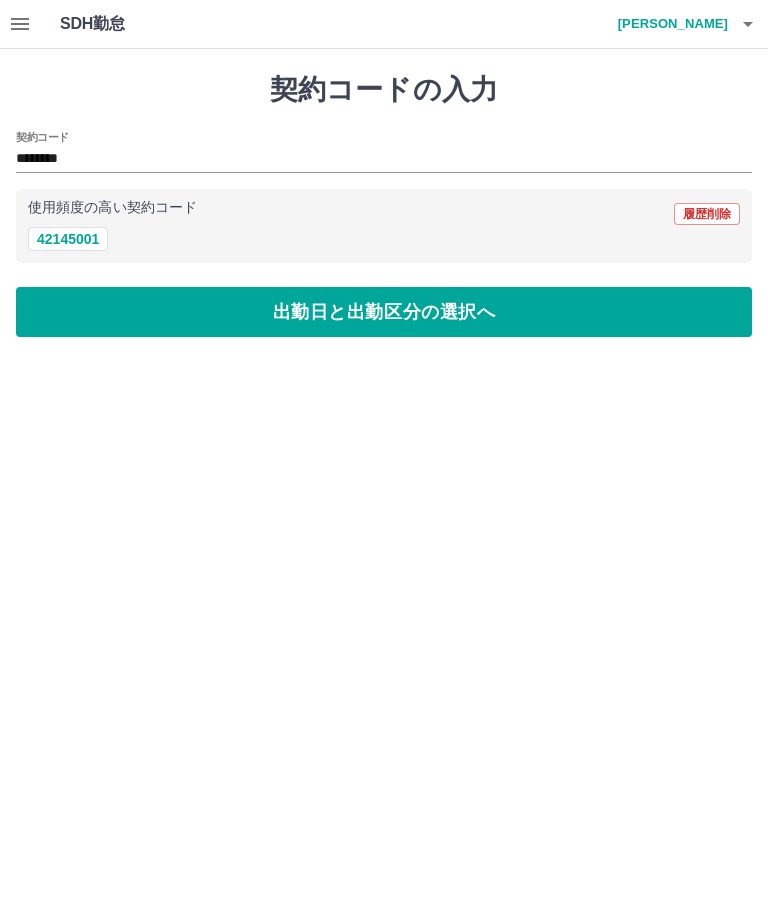 type on "********" 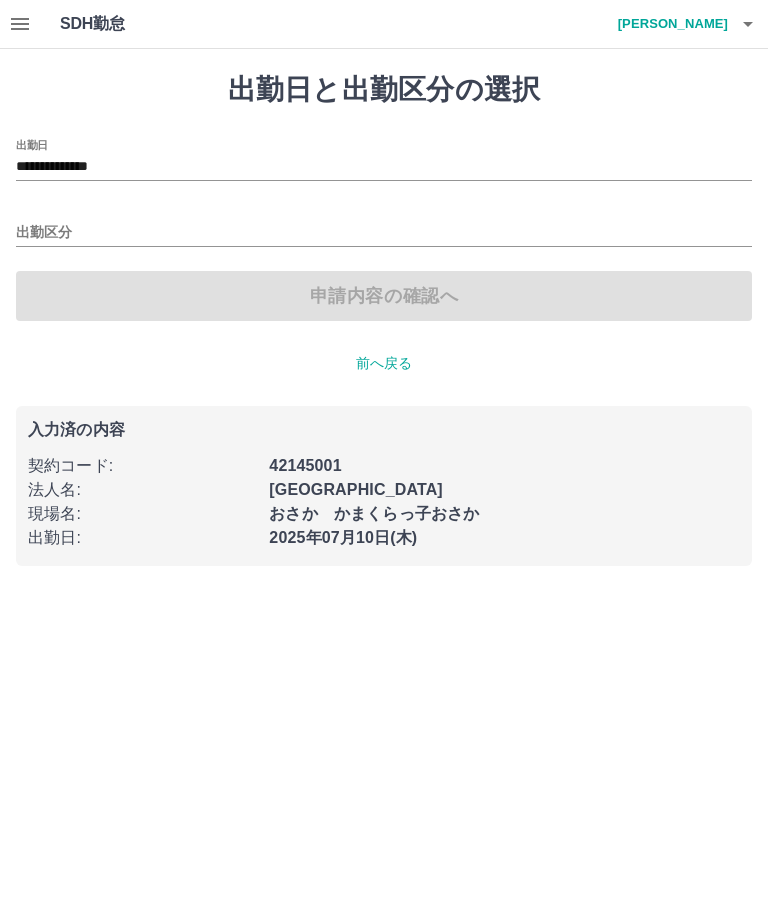click on "出勤区分" at bounding box center (384, 233) 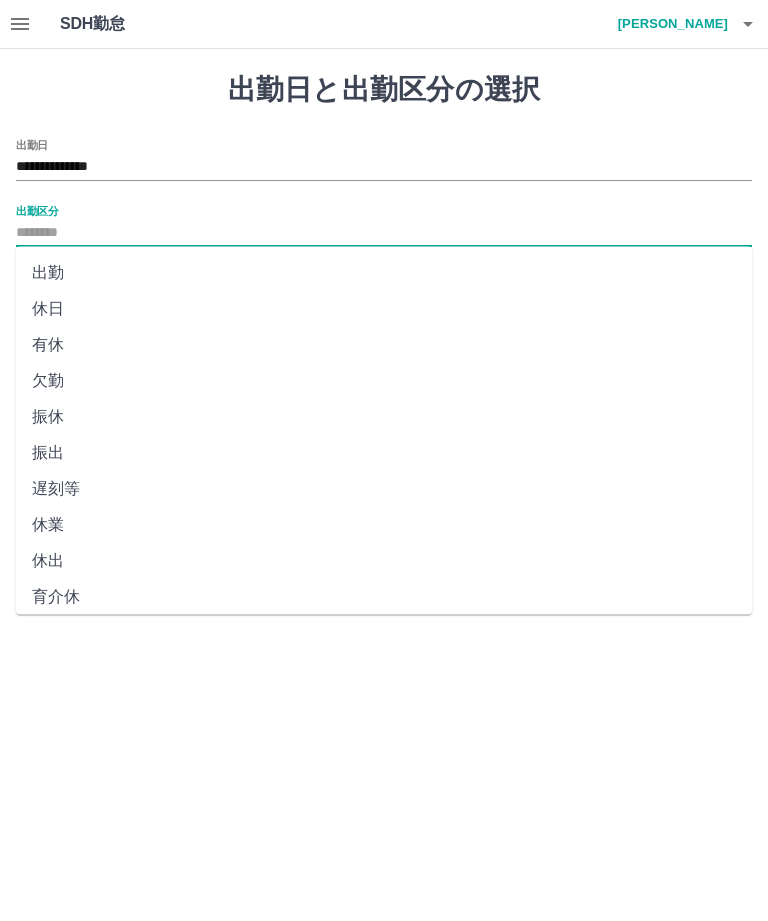click on "出勤" at bounding box center [384, 273] 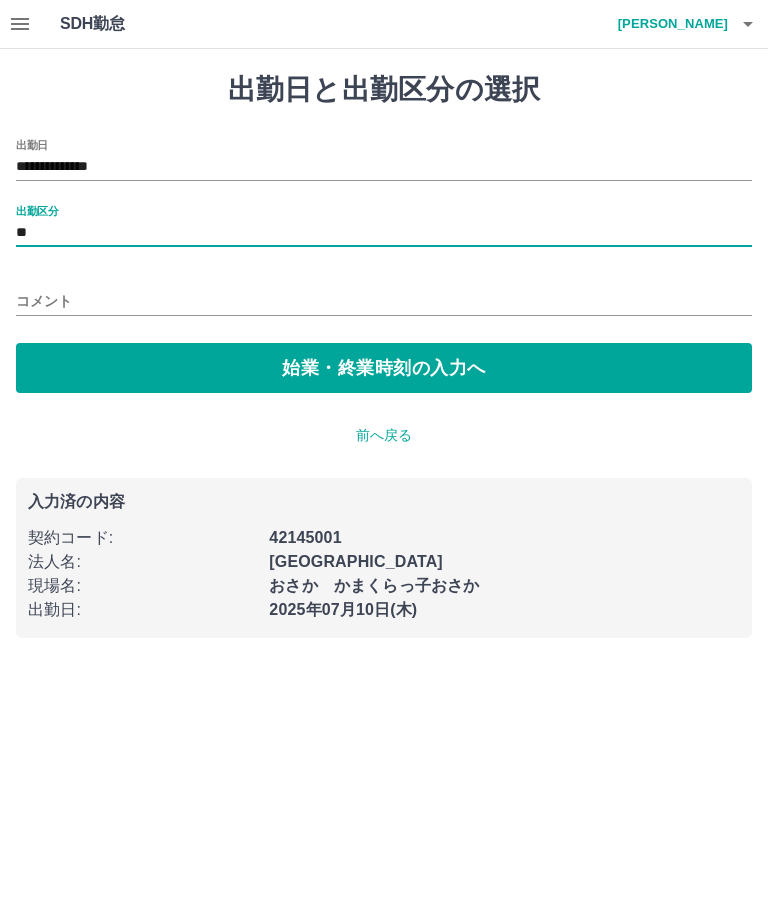 click on "始業・終業時刻の入力へ" at bounding box center (384, 368) 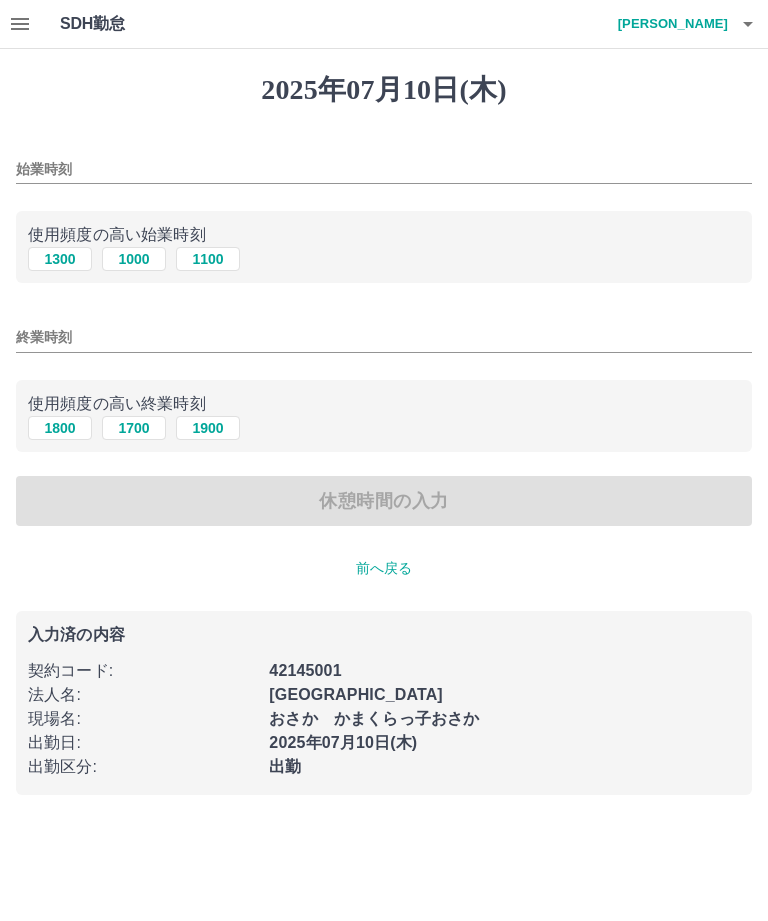 click on "1300" at bounding box center [60, 259] 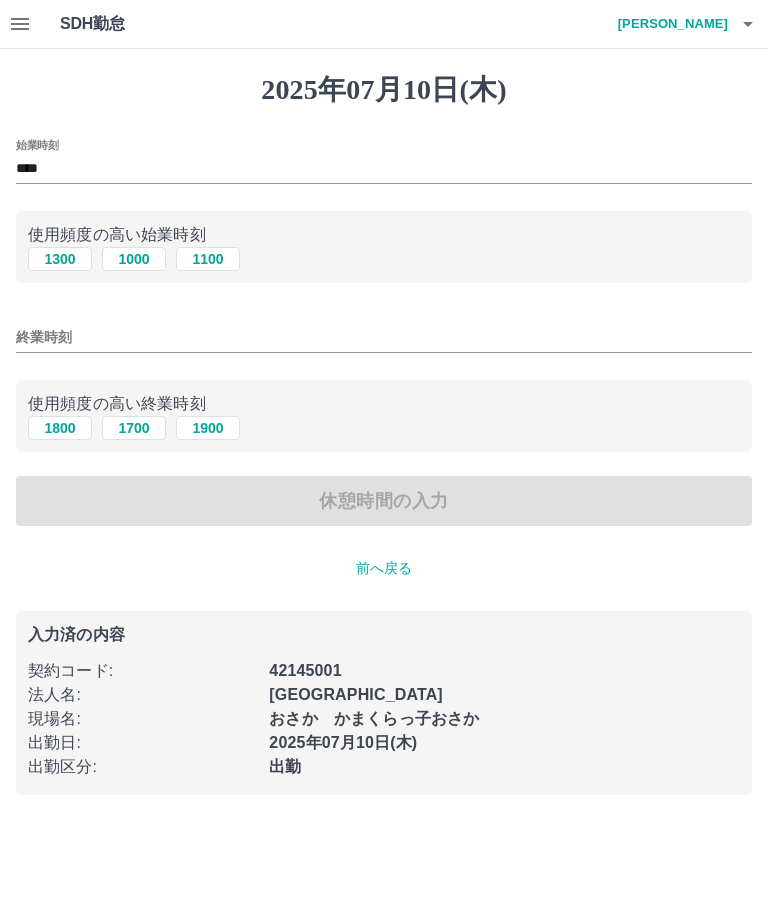 click on "1800" at bounding box center [60, 428] 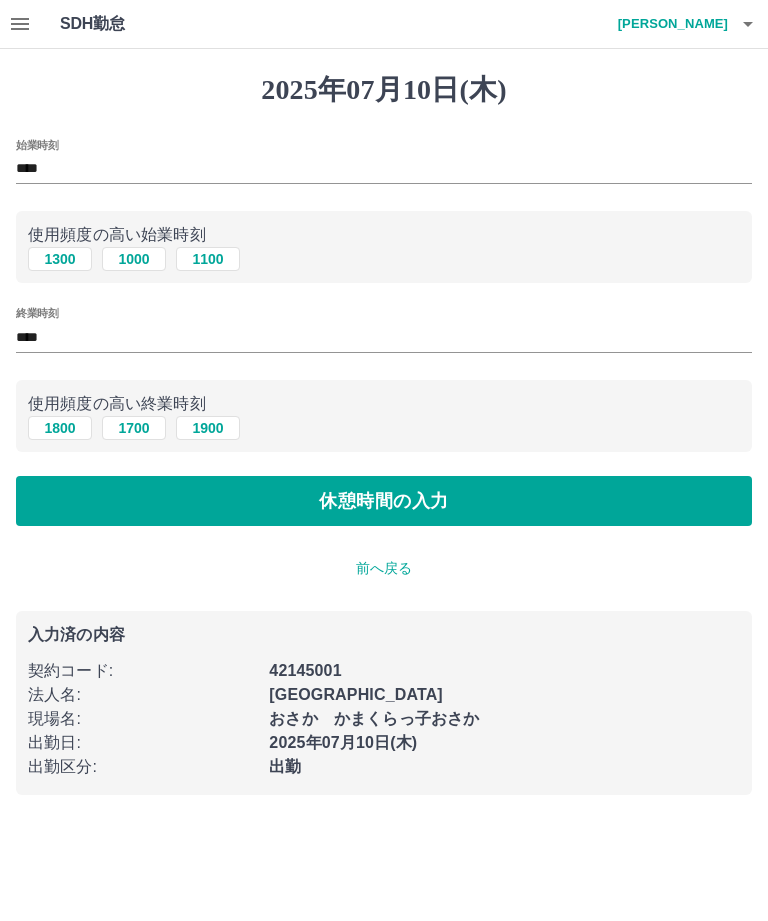 click on "休憩時間の入力" at bounding box center (384, 501) 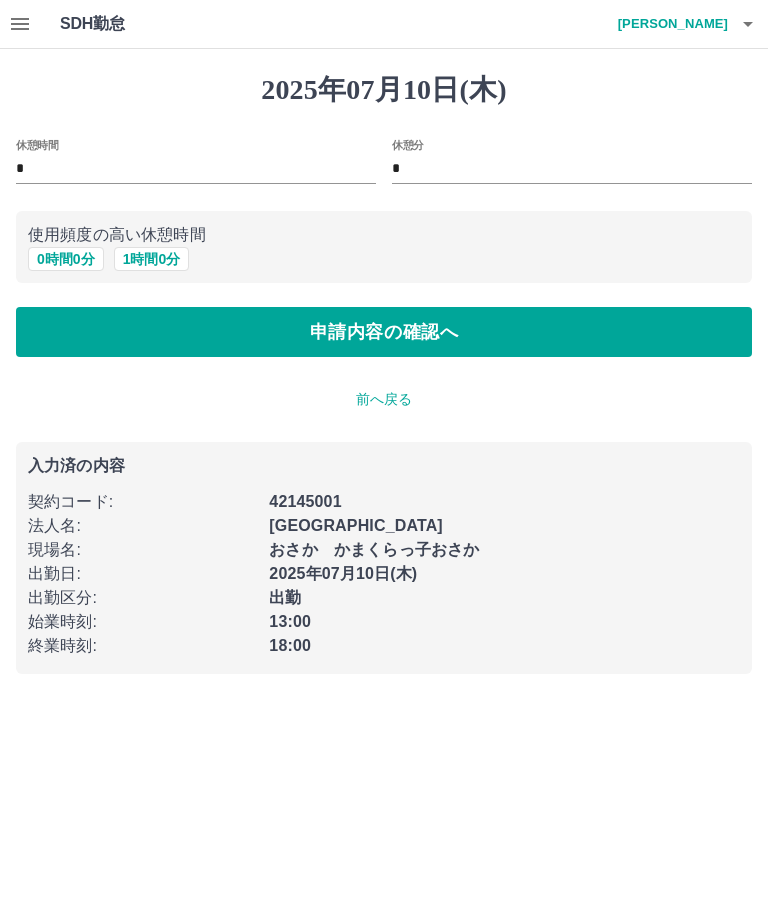 click on "0 時間 0 分" at bounding box center [66, 259] 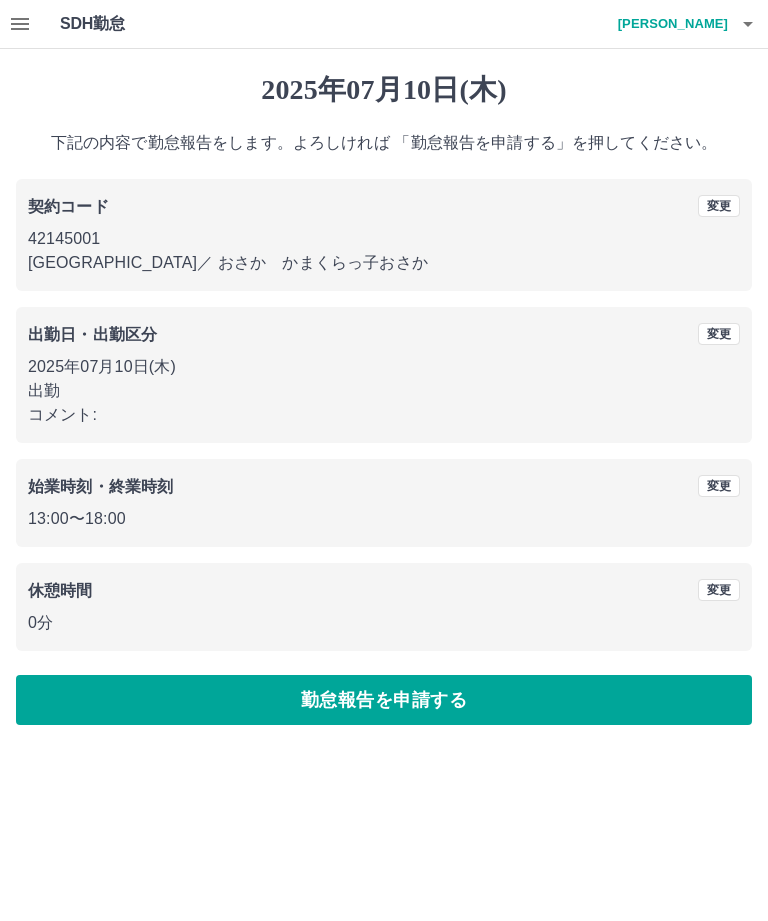 click on "勤怠報告を申請する" at bounding box center (384, 700) 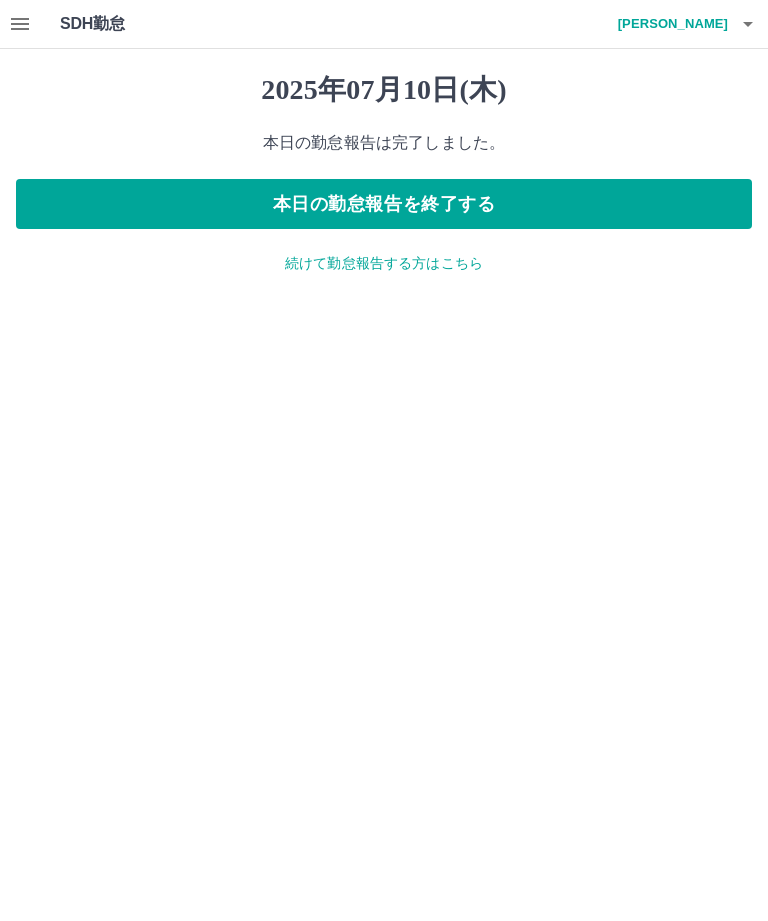 click on "続けて勤怠報告する方はこちら" at bounding box center (384, 263) 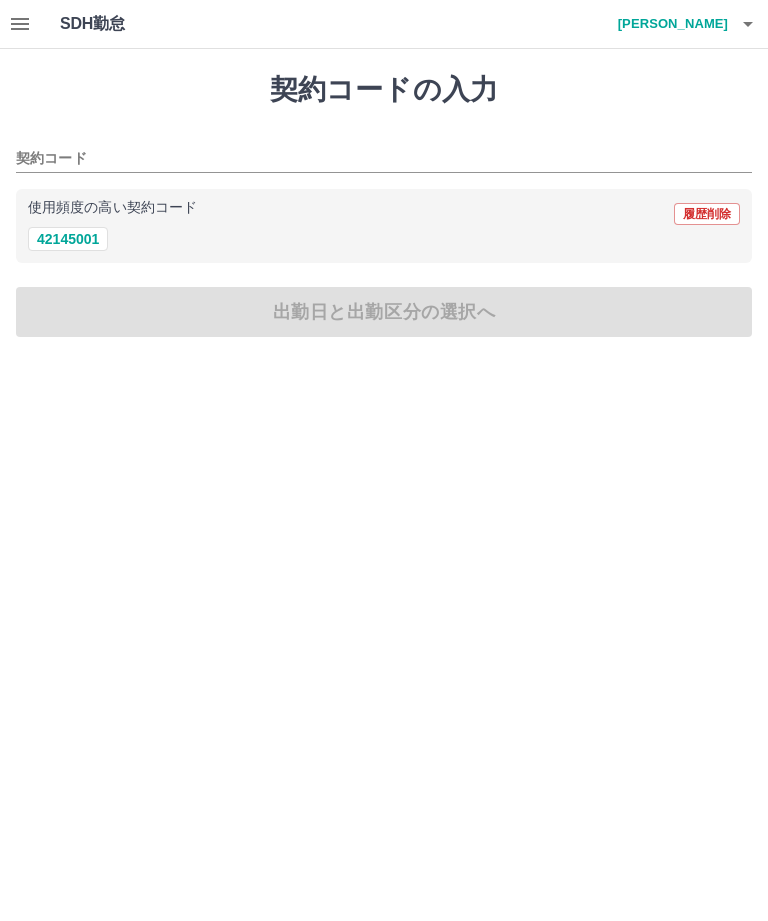 click on "42145001" at bounding box center (68, 239) 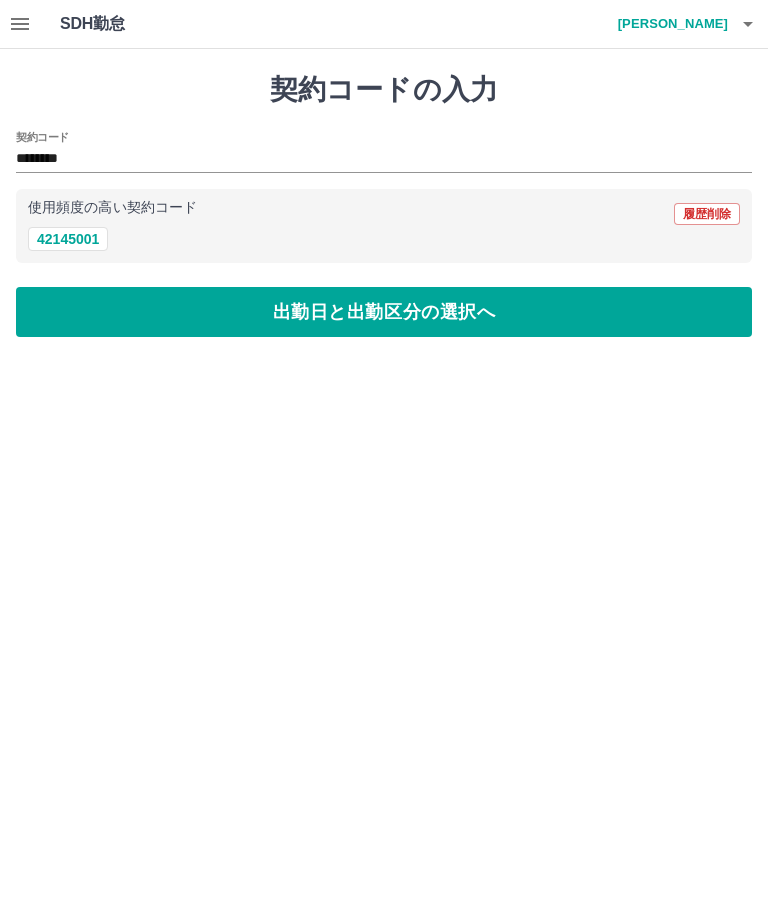 click on "出勤日と出勤区分の選択へ" at bounding box center [384, 312] 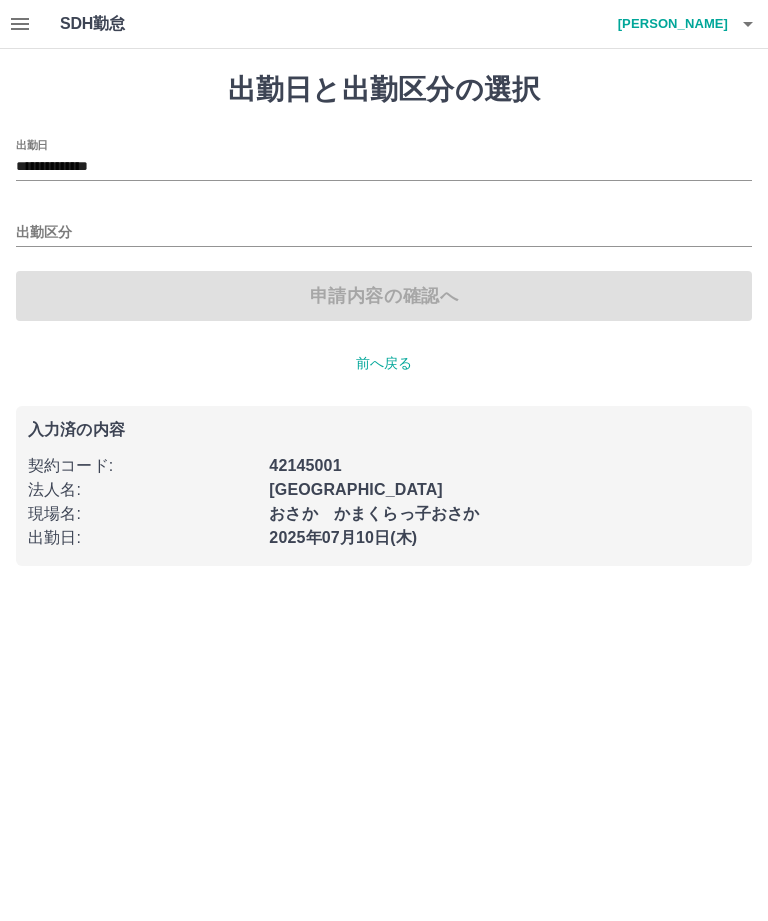 click on "**********" at bounding box center (384, 167) 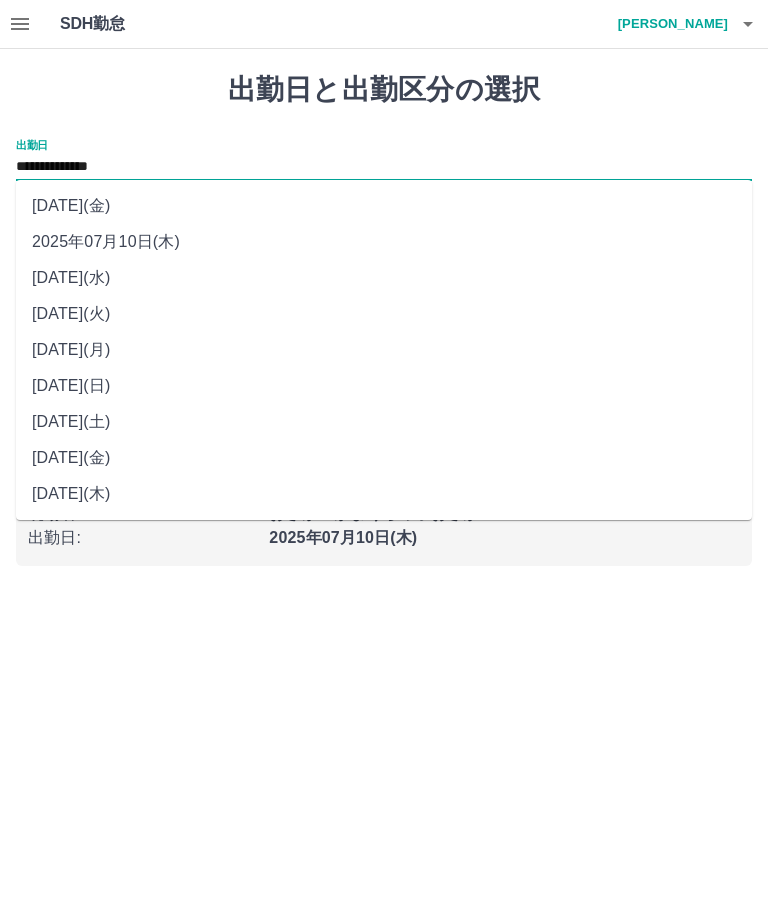 click on "2025年07月09日(水)" at bounding box center [384, 278] 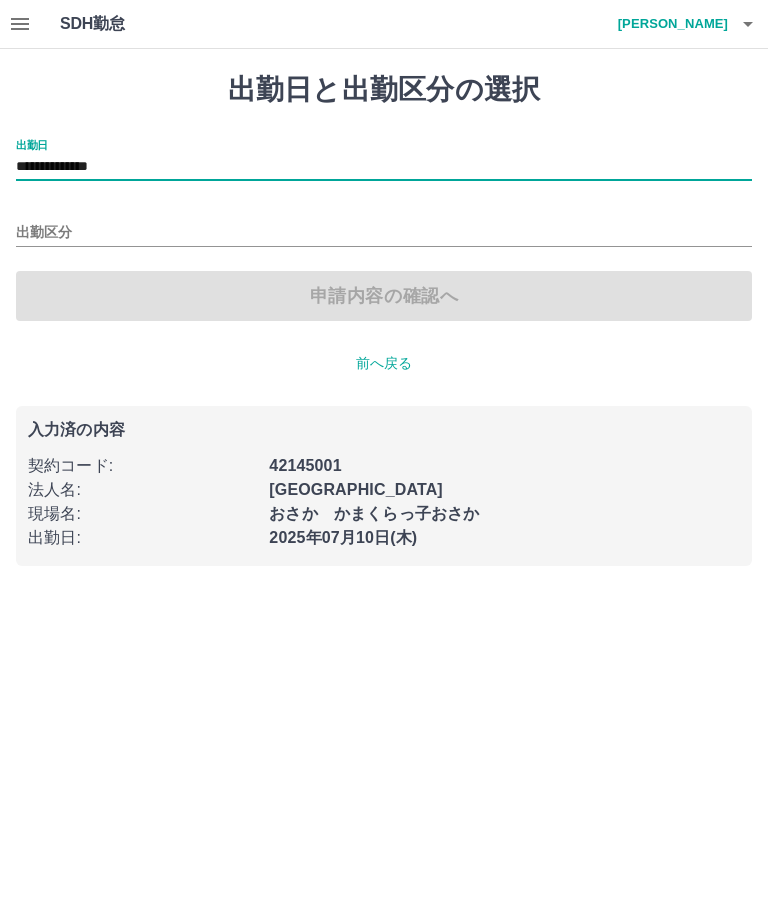 click on "出勤区分" at bounding box center (384, 233) 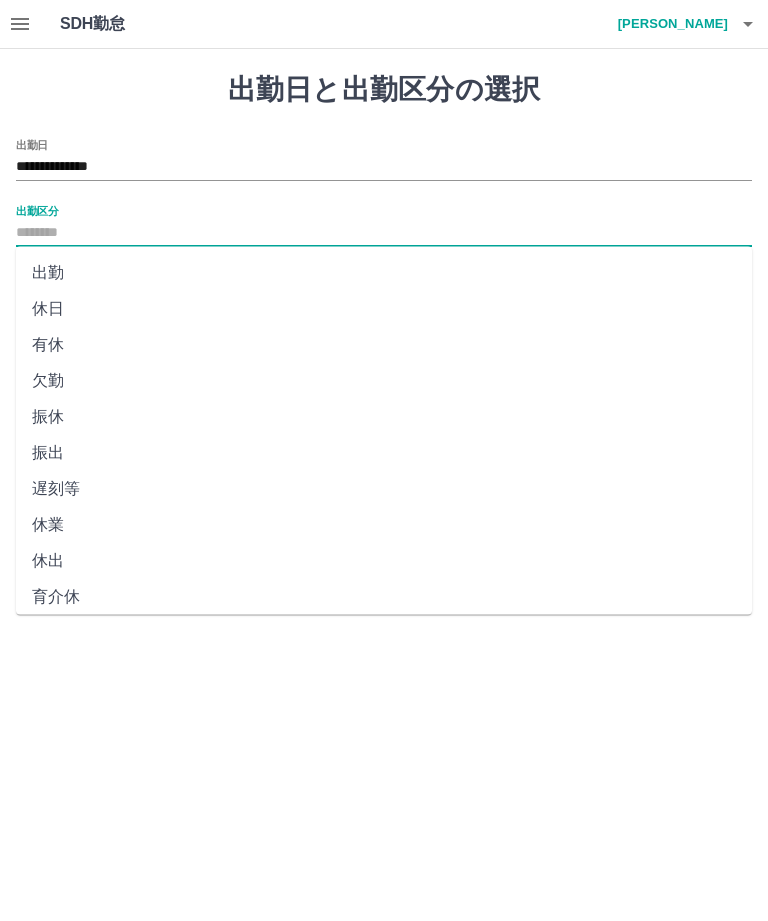 click on "休日" at bounding box center (384, 309) 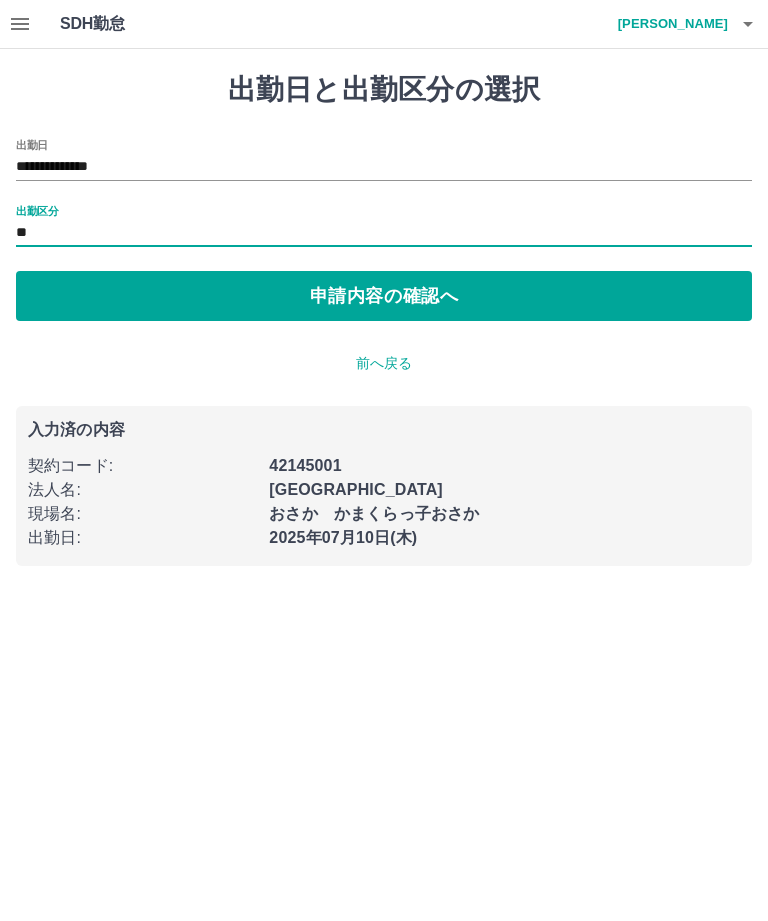 type on "**" 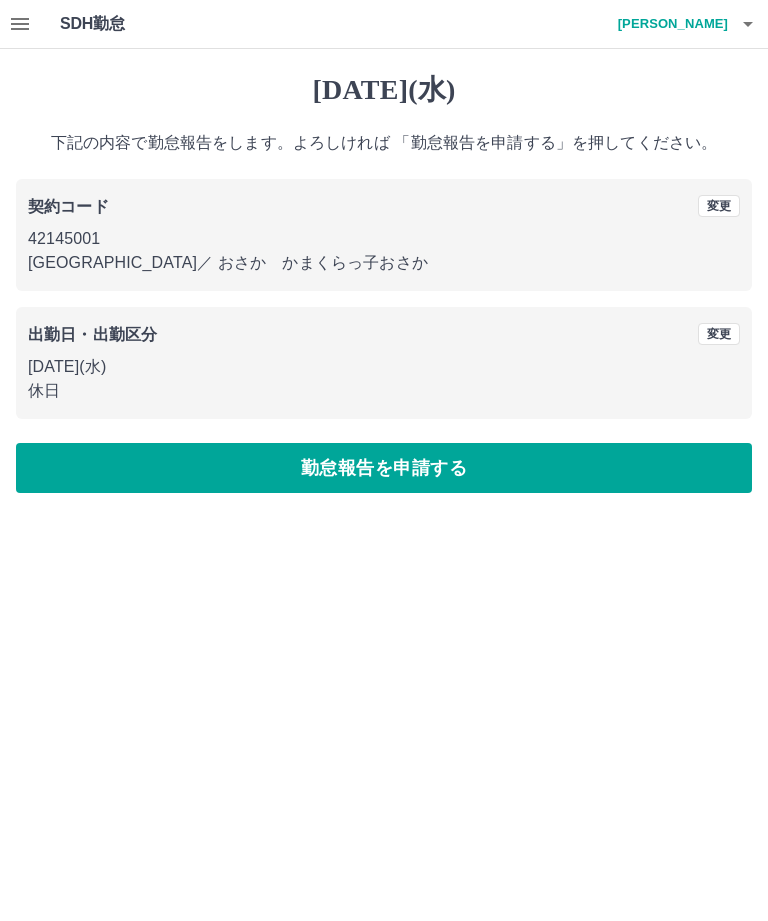 click on "勤怠報告を申請する" at bounding box center [384, 468] 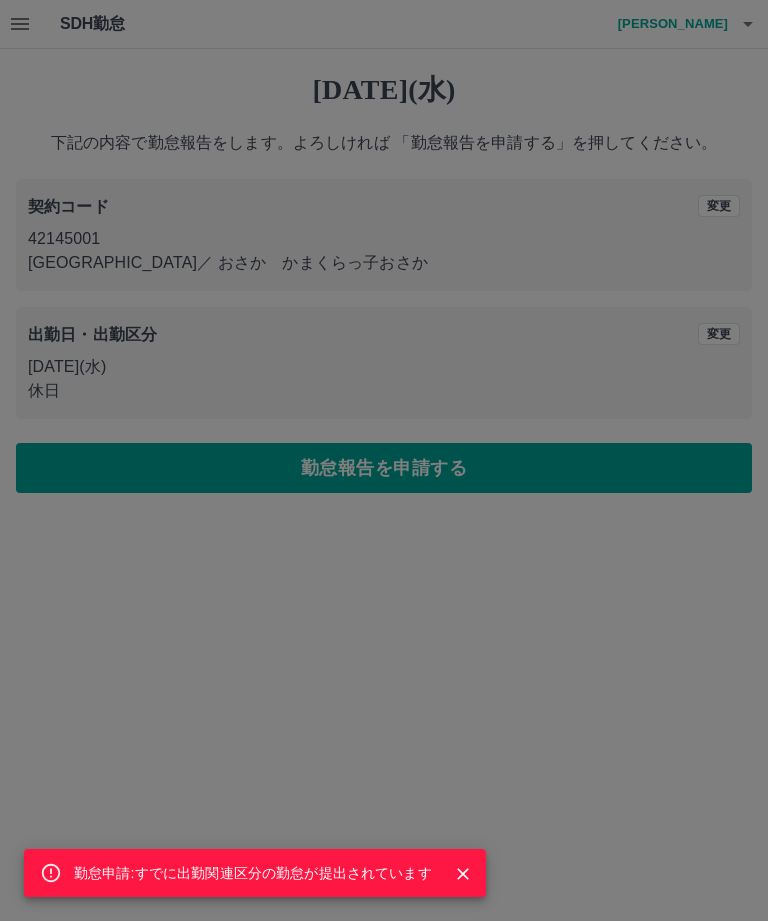 click 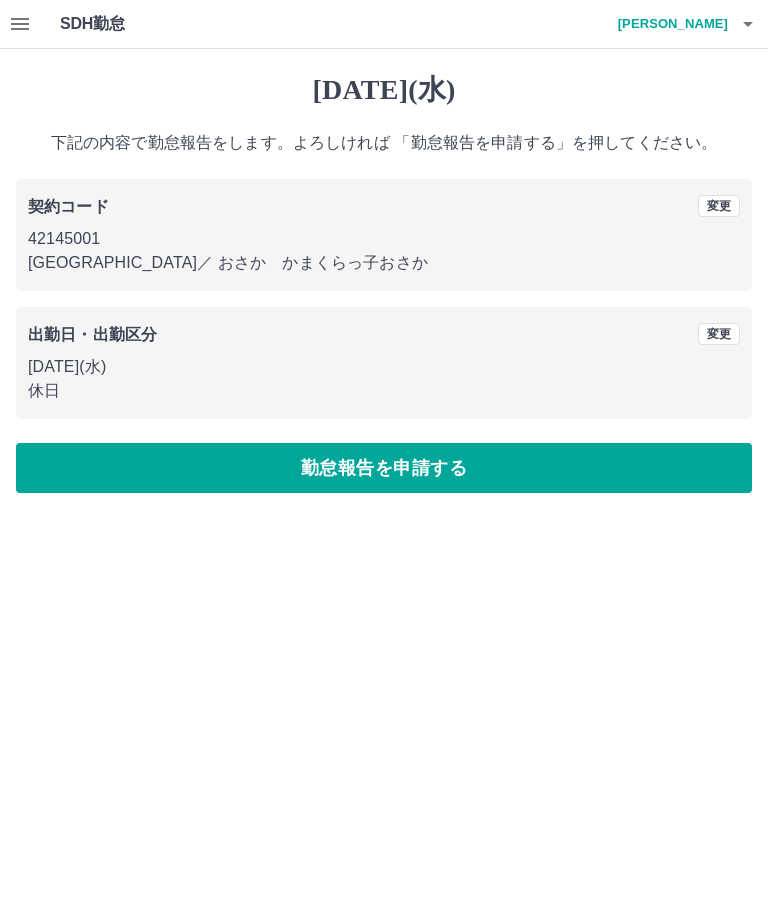 click 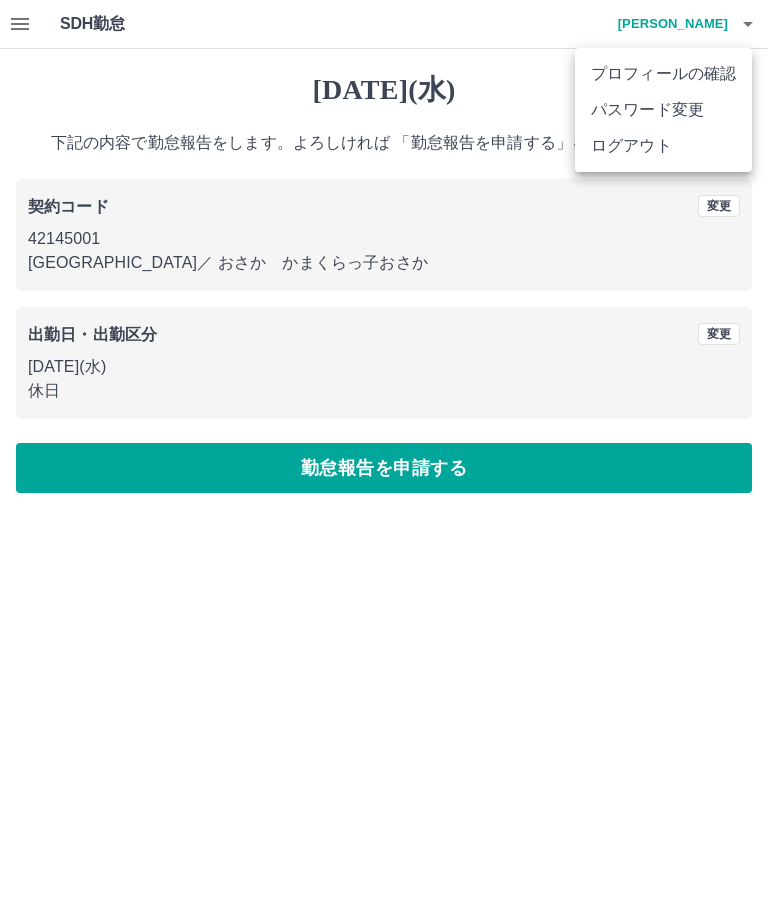 click on "ログアウト" at bounding box center [663, 146] 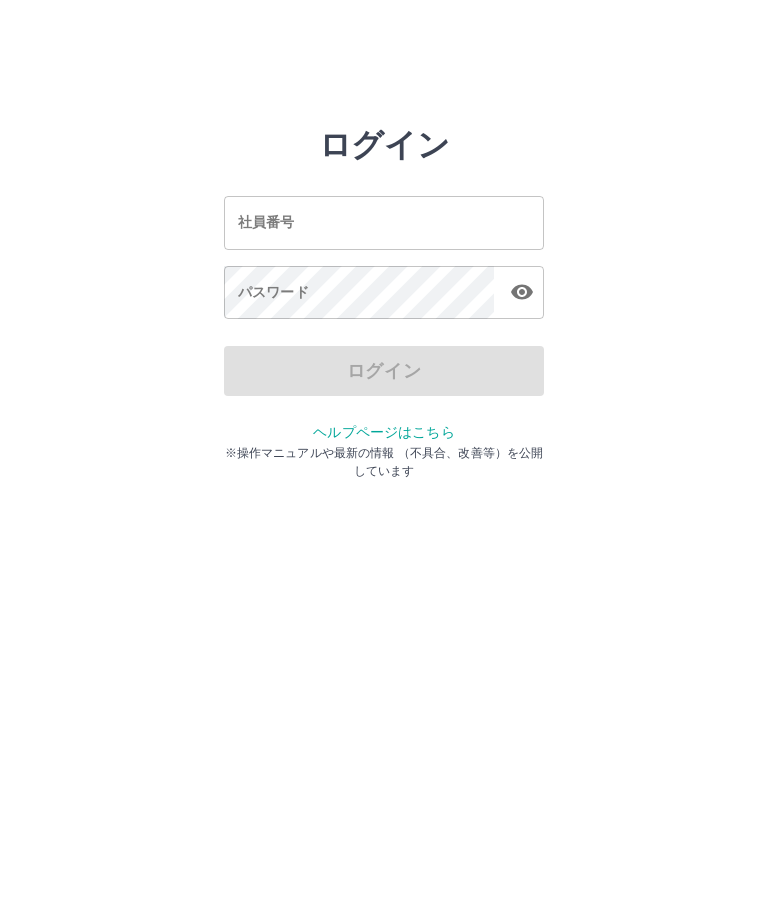 scroll, scrollTop: 0, scrollLeft: 0, axis: both 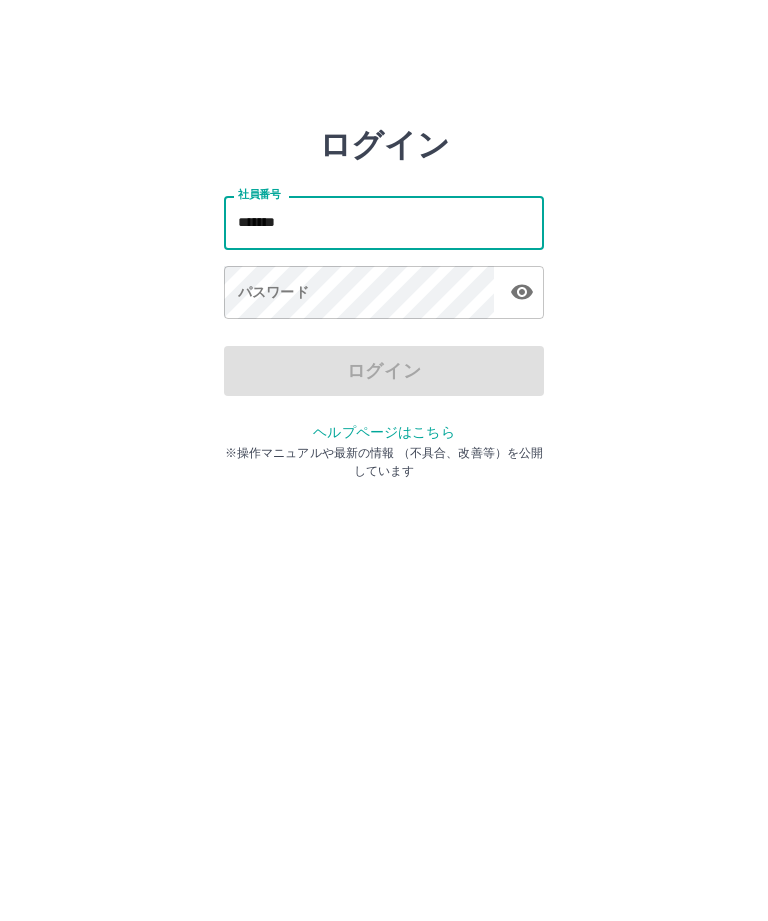 type on "*******" 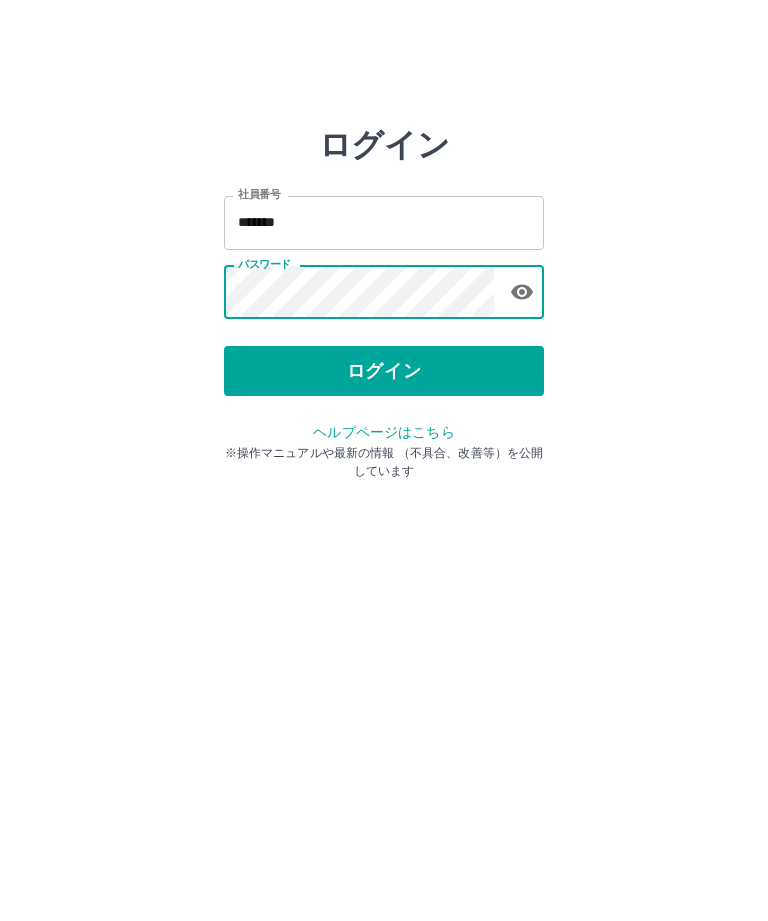 click on "ログイン" at bounding box center (384, 371) 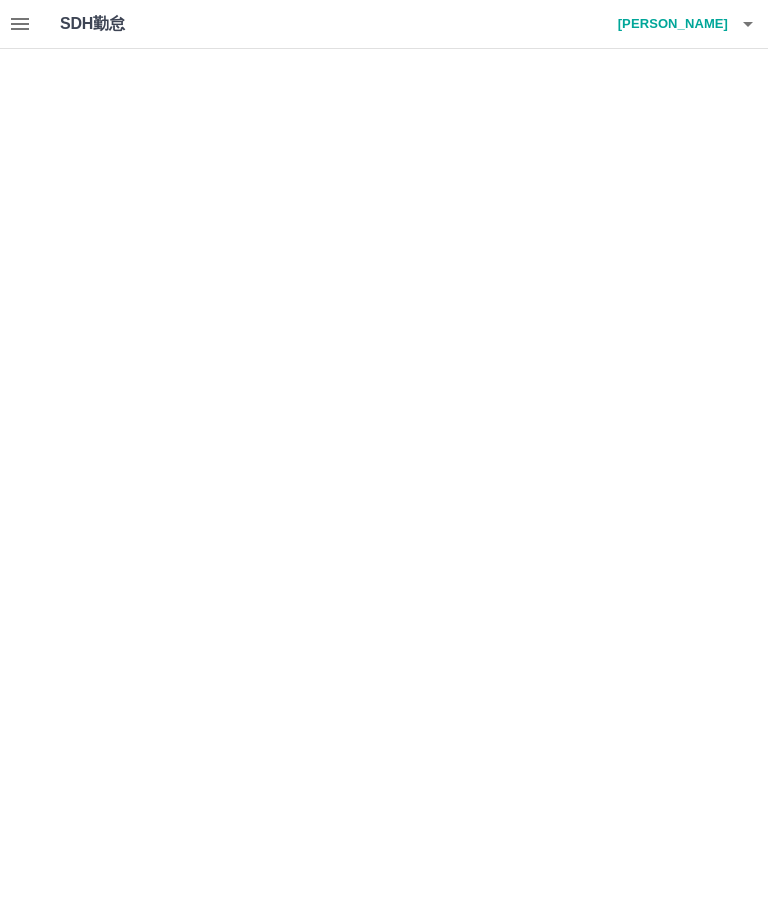 scroll, scrollTop: 0, scrollLeft: 0, axis: both 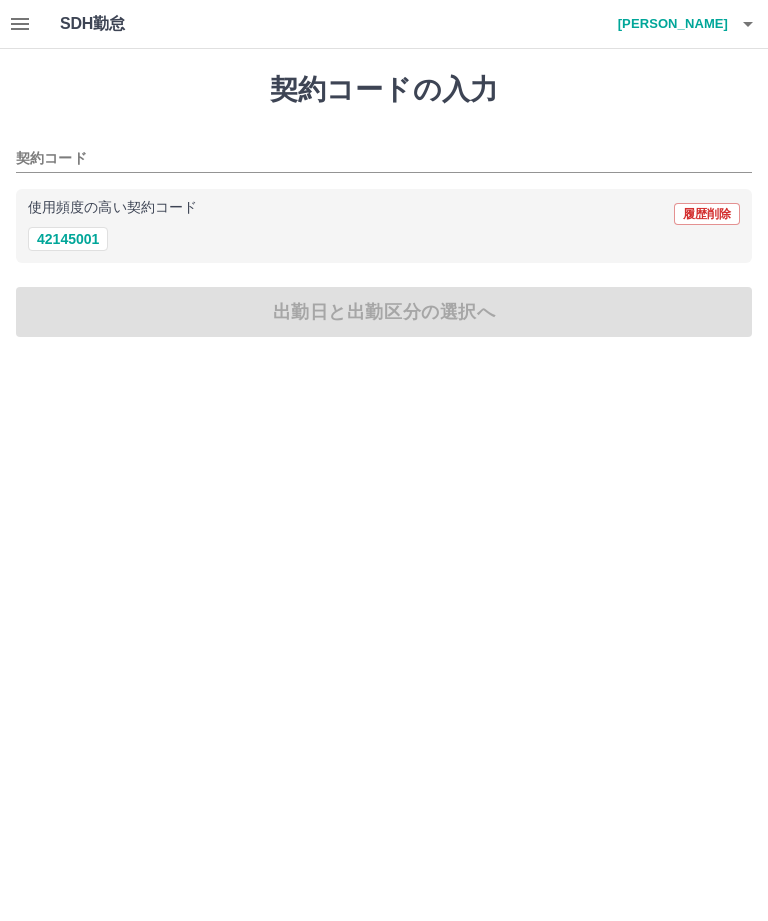 click on "42145001" at bounding box center (68, 239) 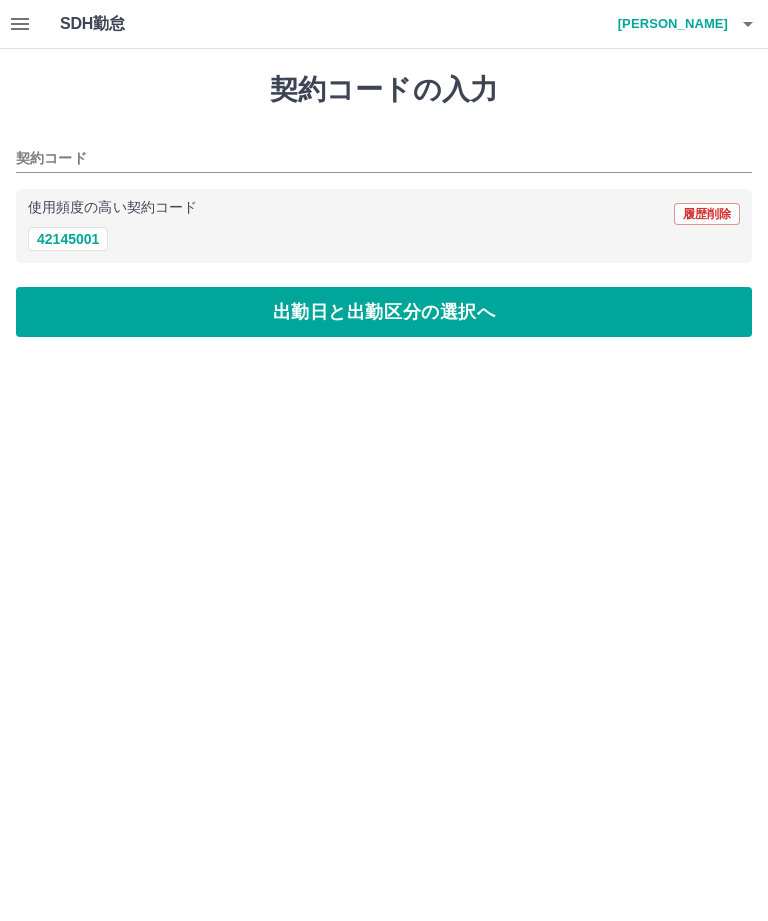 type on "********" 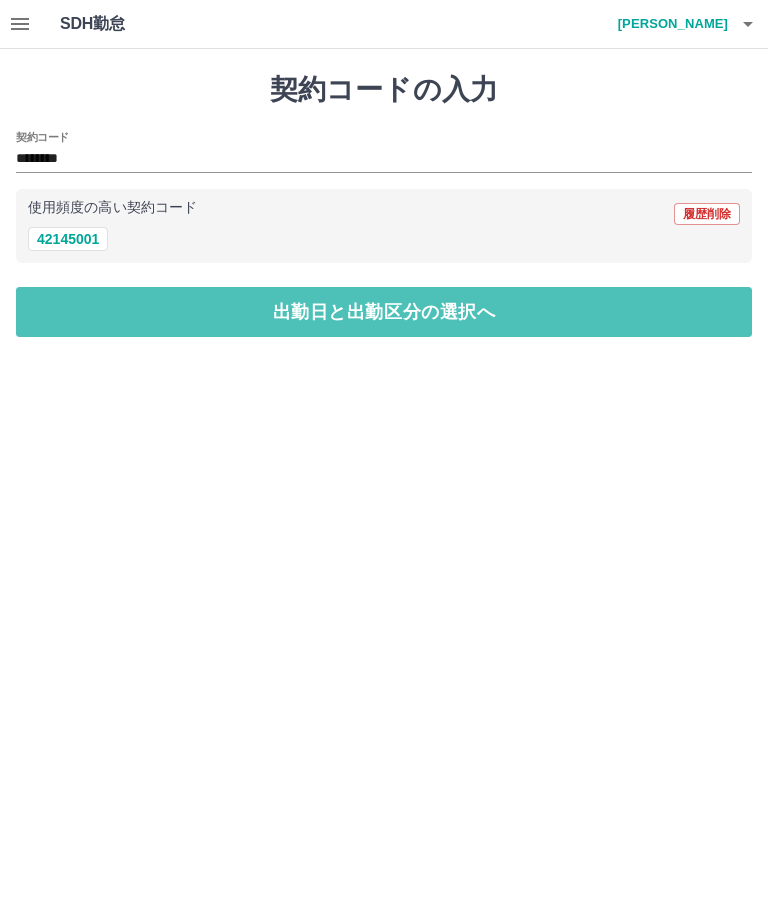 click on "出勤日と出勤区分の選択へ" at bounding box center (384, 312) 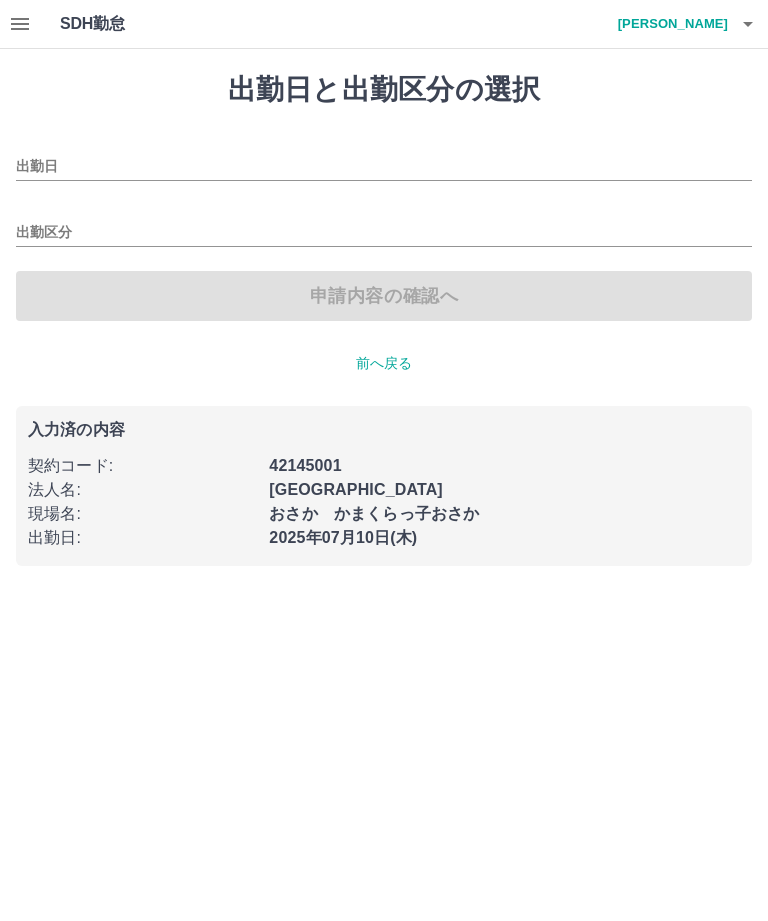 type on "**********" 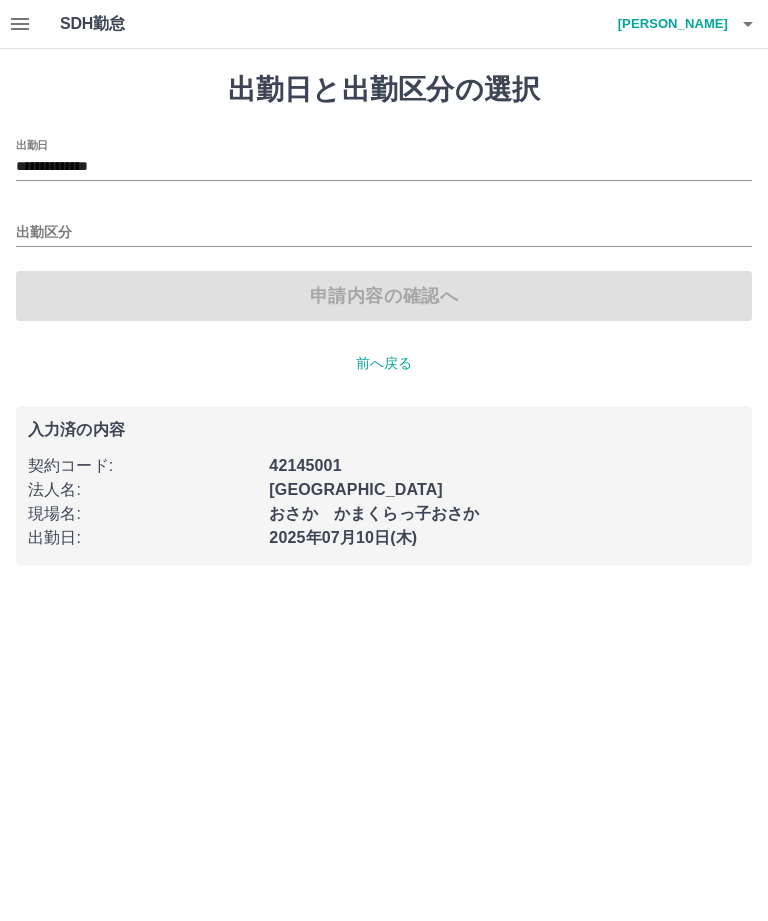 click on "**********" at bounding box center [384, 167] 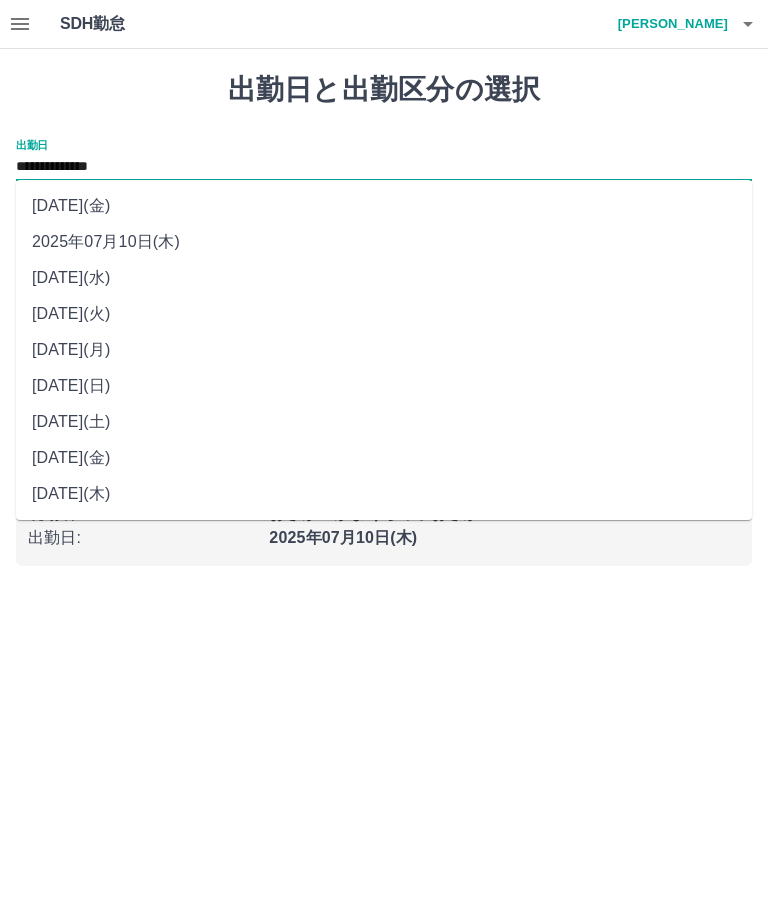 click on "**********" at bounding box center [384, 167] 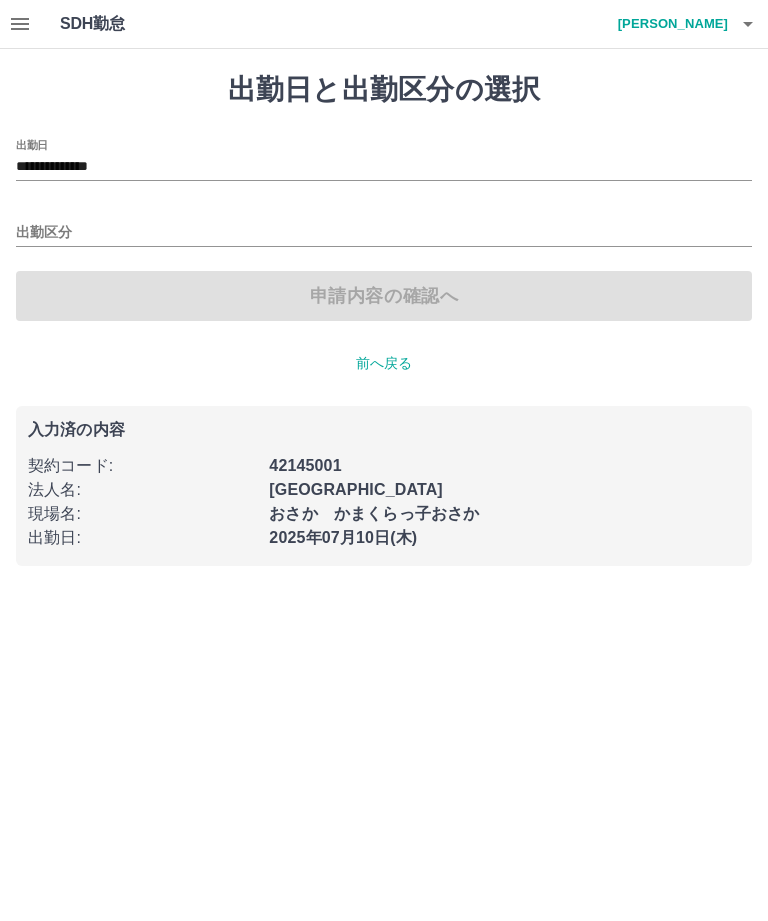 click on "申請内容の確認へ" at bounding box center [384, 296] 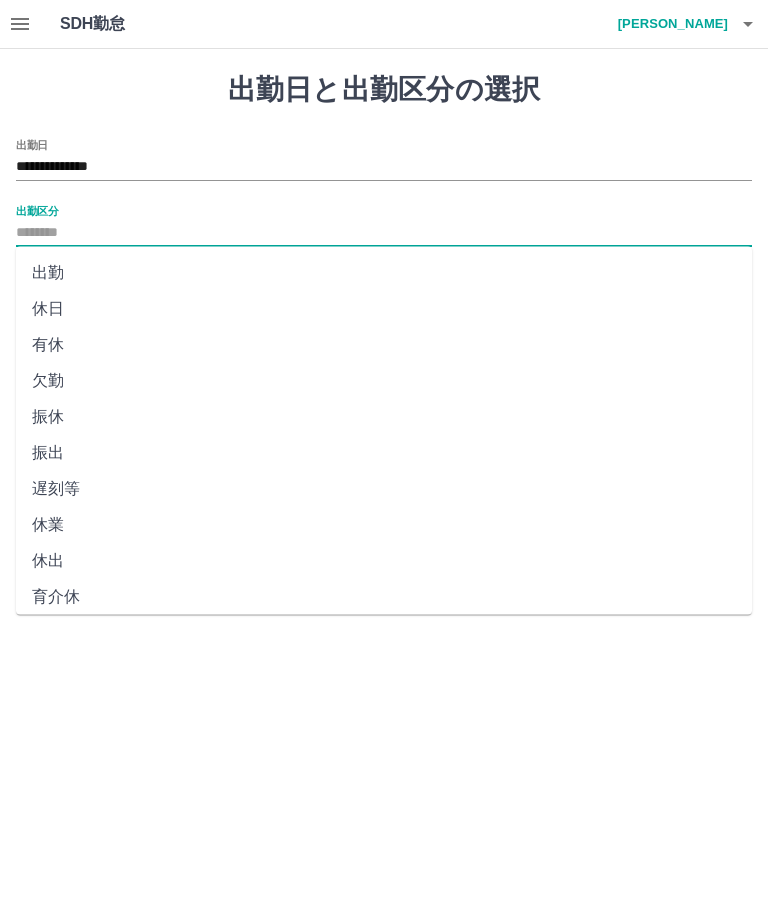 click on "出勤" at bounding box center [384, 273] 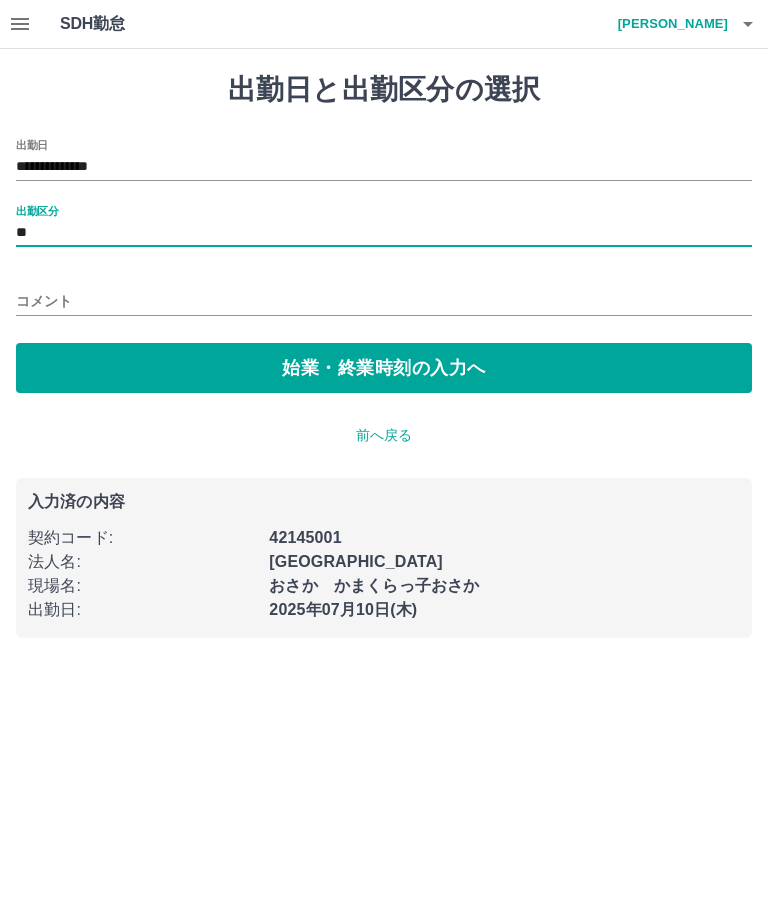 click on "始業・終業時刻の入力へ" at bounding box center [384, 368] 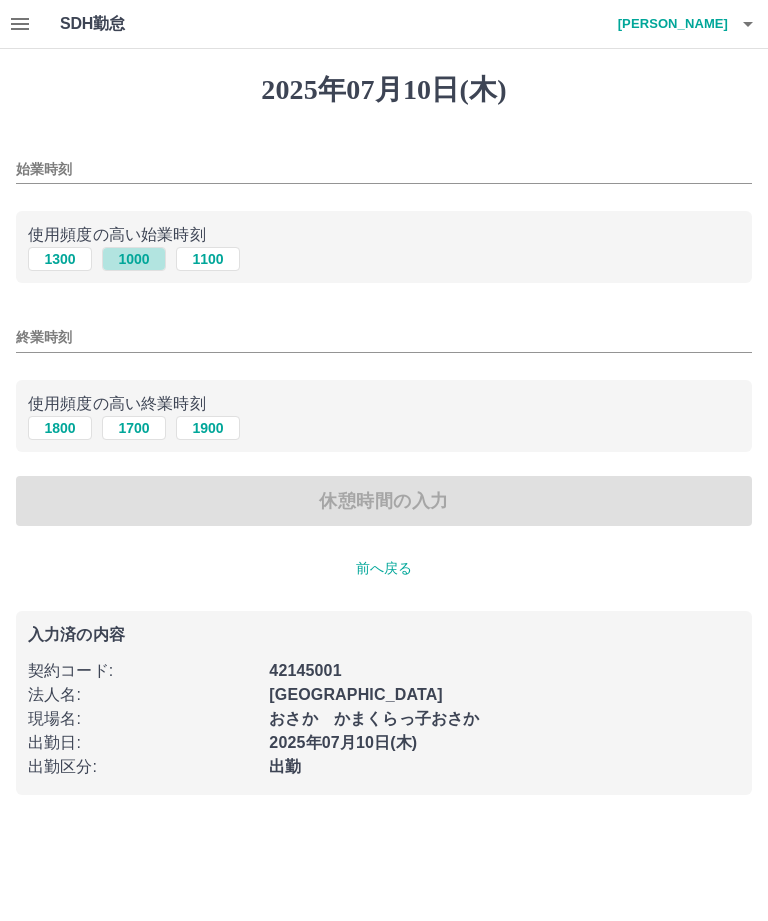 click on "1000" at bounding box center [134, 259] 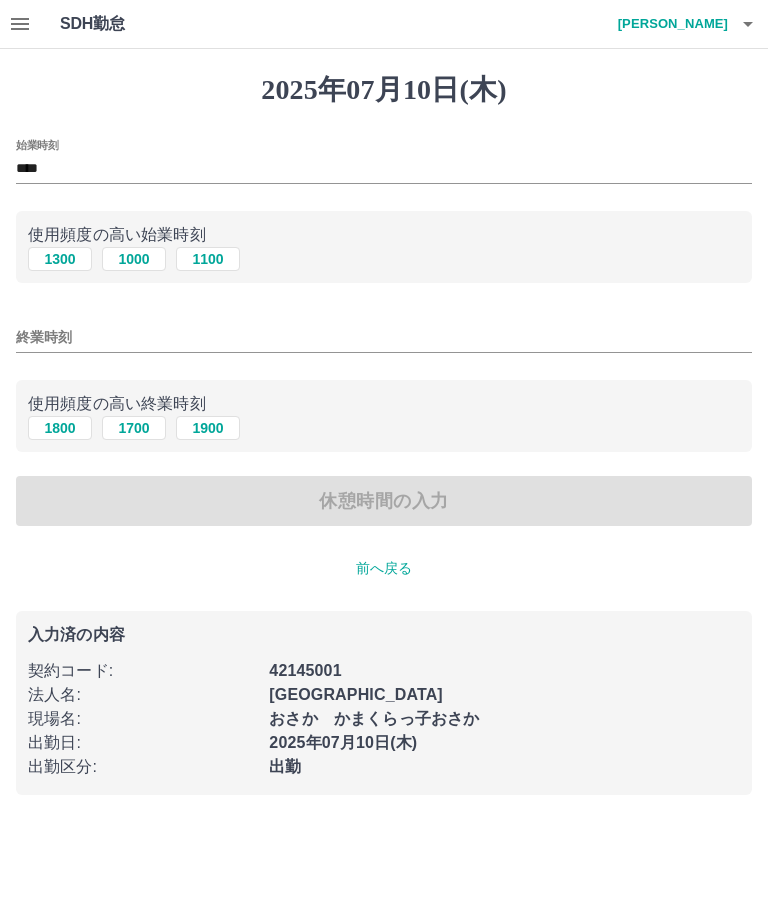 click on "1700" at bounding box center (134, 428) 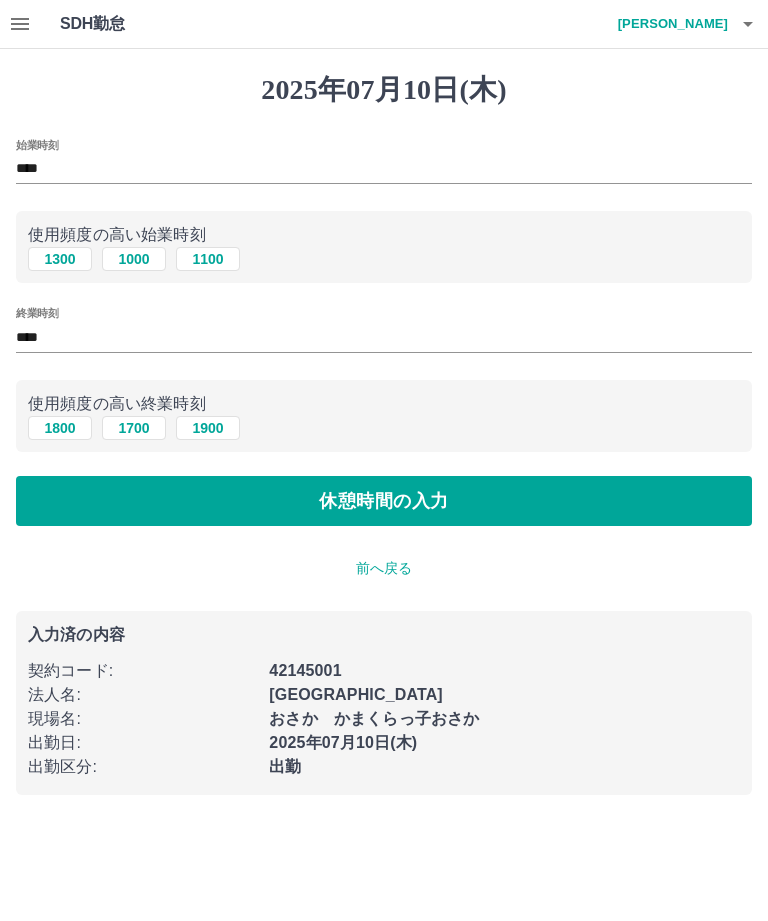 click on "休憩時間の入力" at bounding box center (384, 501) 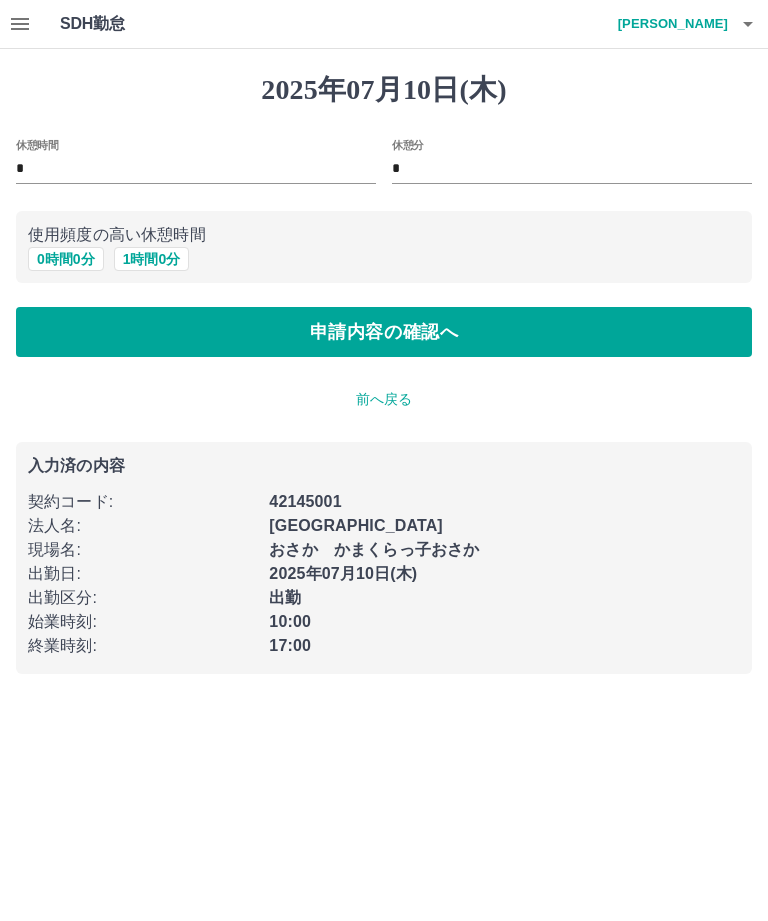 click on "1 時間 0 分" at bounding box center (152, 259) 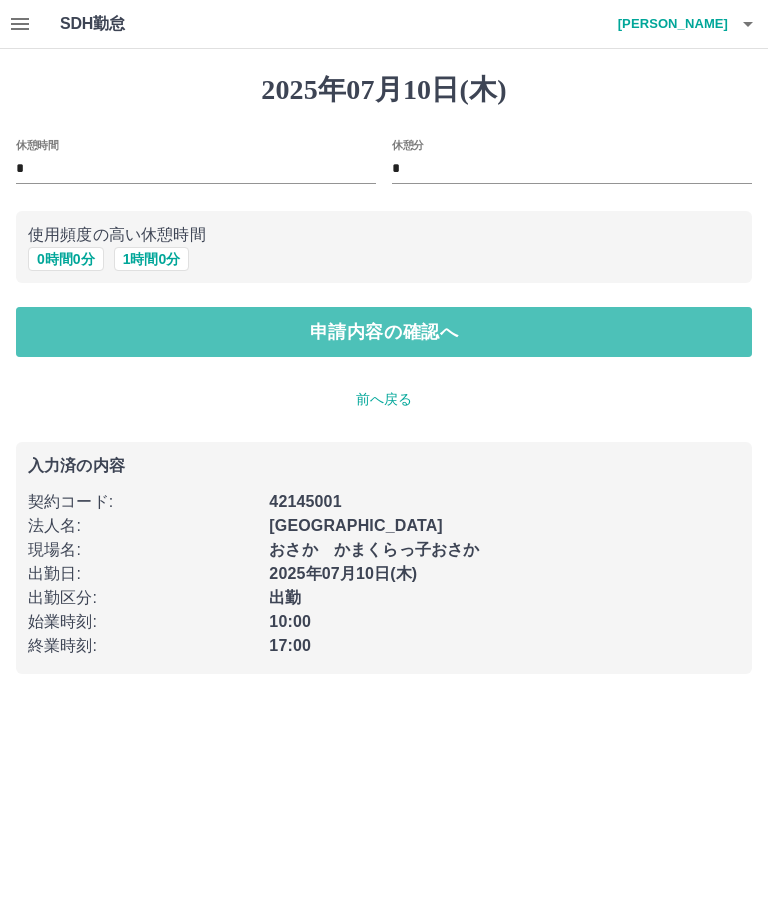 click on "申請内容の確認へ" at bounding box center (384, 332) 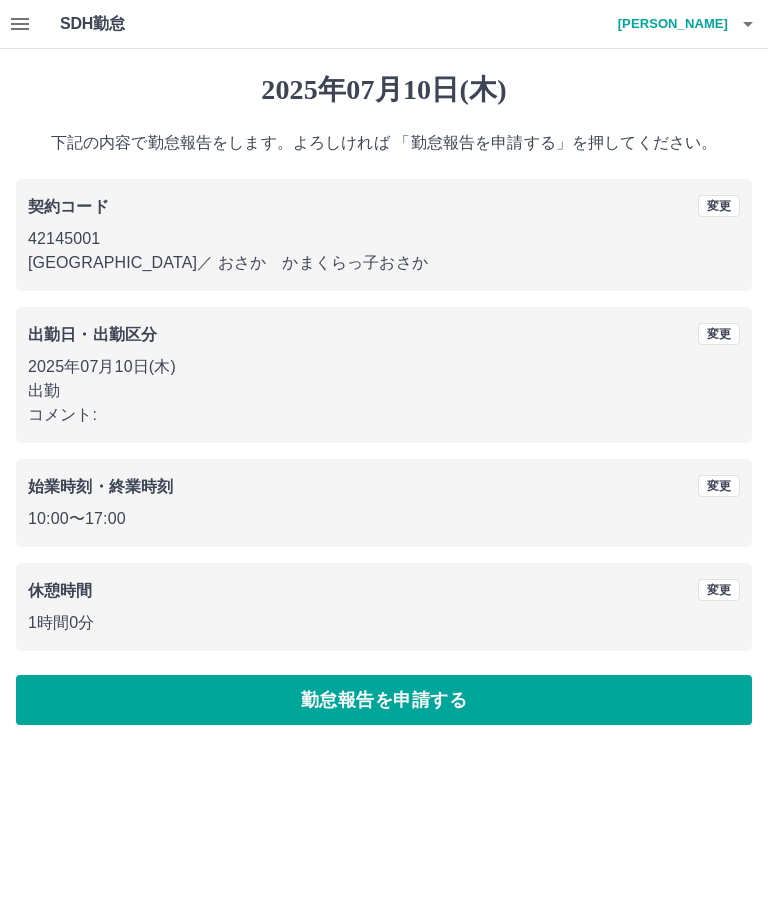 click on "勤怠報告を申請する" at bounding box center (384, 700) 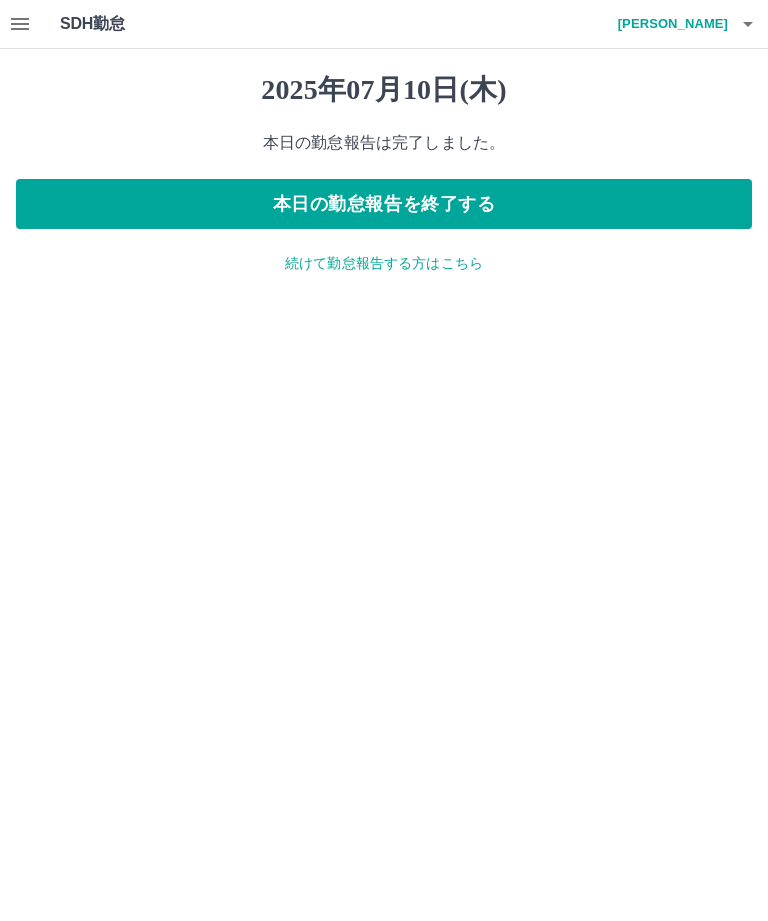 click on "続けて勤怠報告する方はこちら" at bounding box center (384, 263) 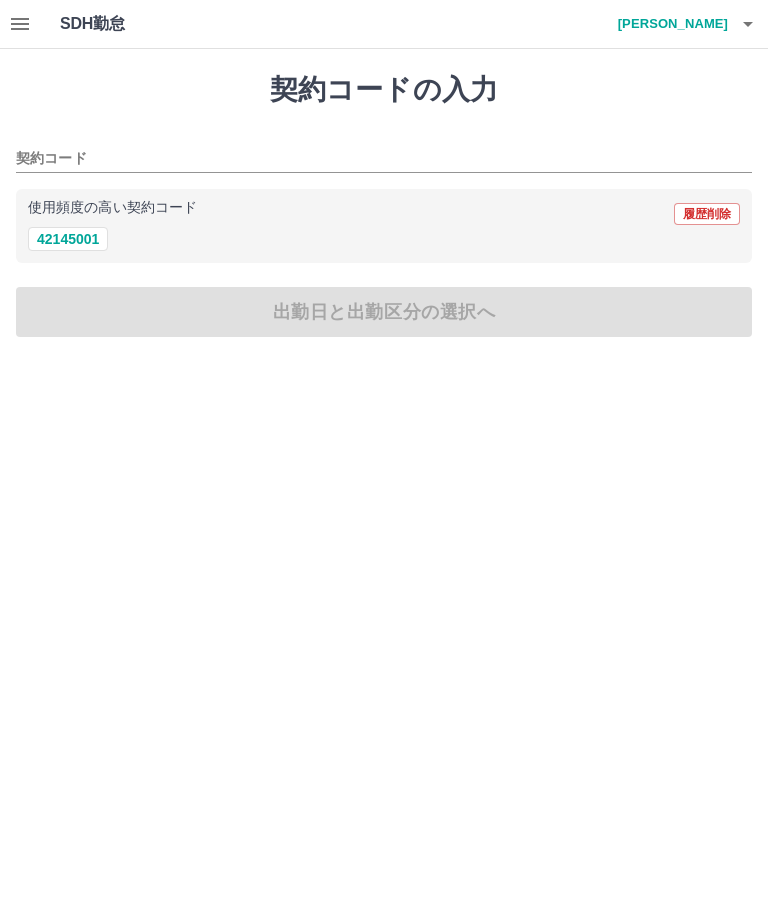click on "42145001" at bounding box center [68, 239] 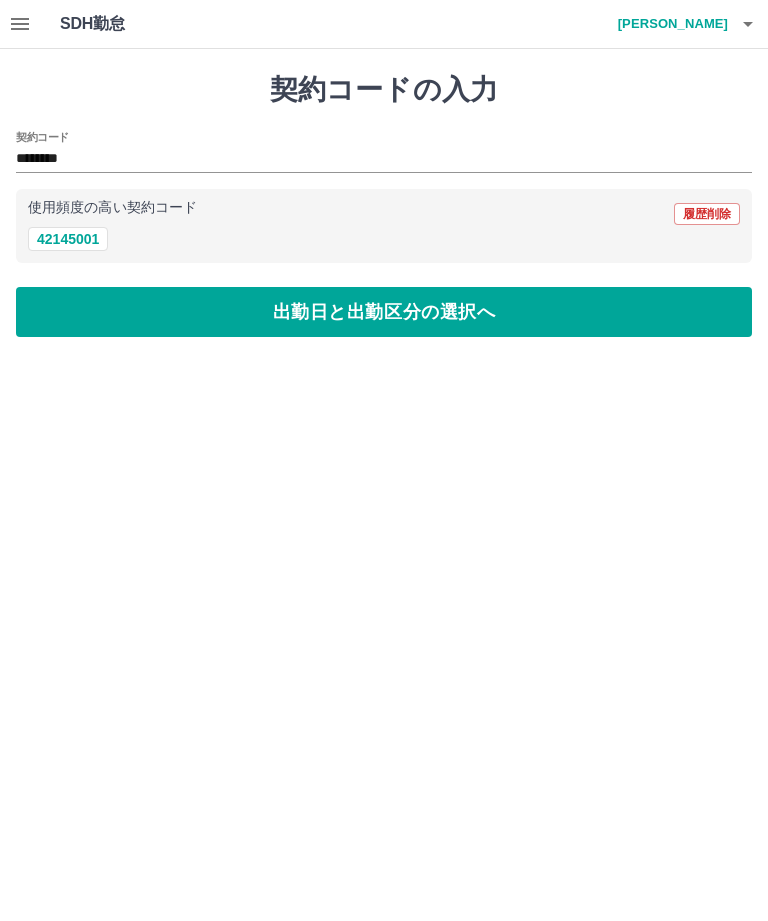 click on "出勤日と出勤区分の選択へ" at bounding box center (384, 312) 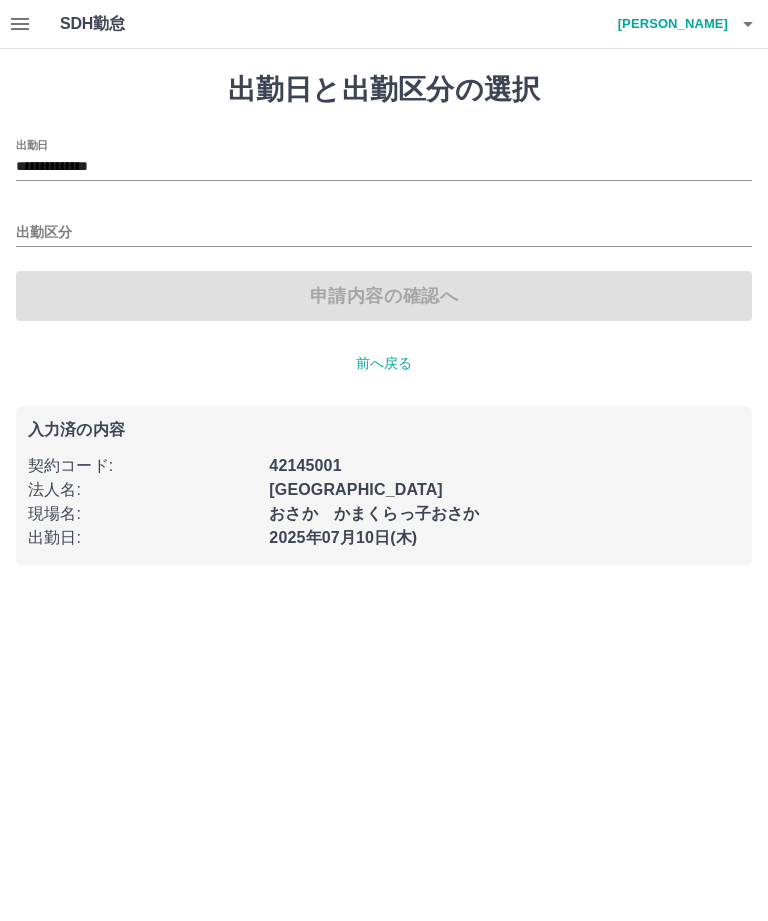click on "**********" at bounding box center (384, 167) 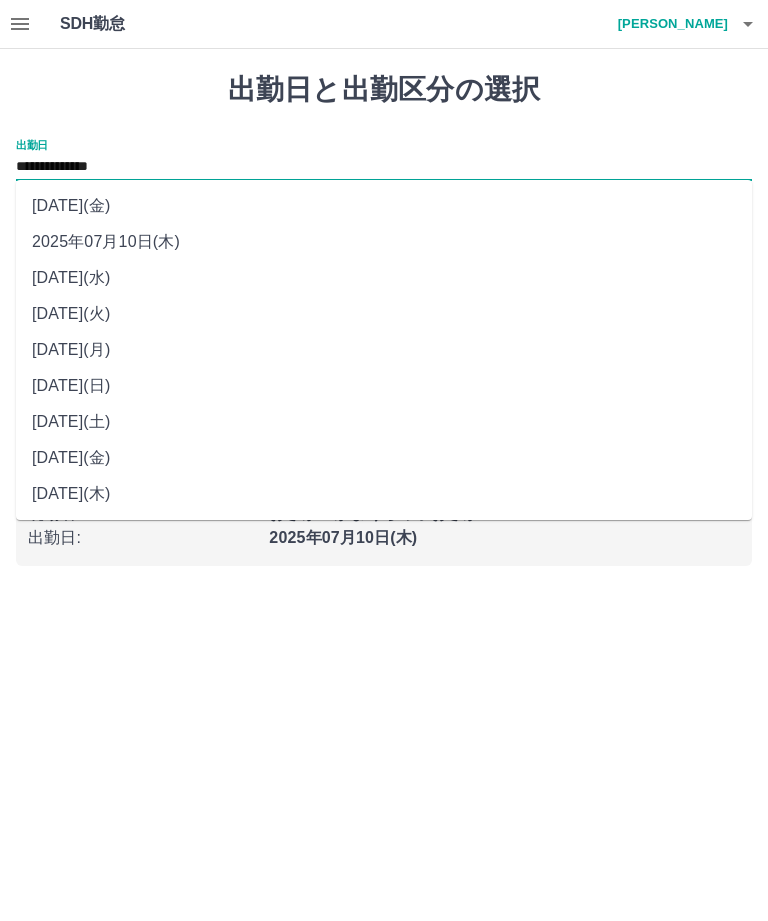 click on "2025年07月09日(水)" at bounding box center (384, 278) 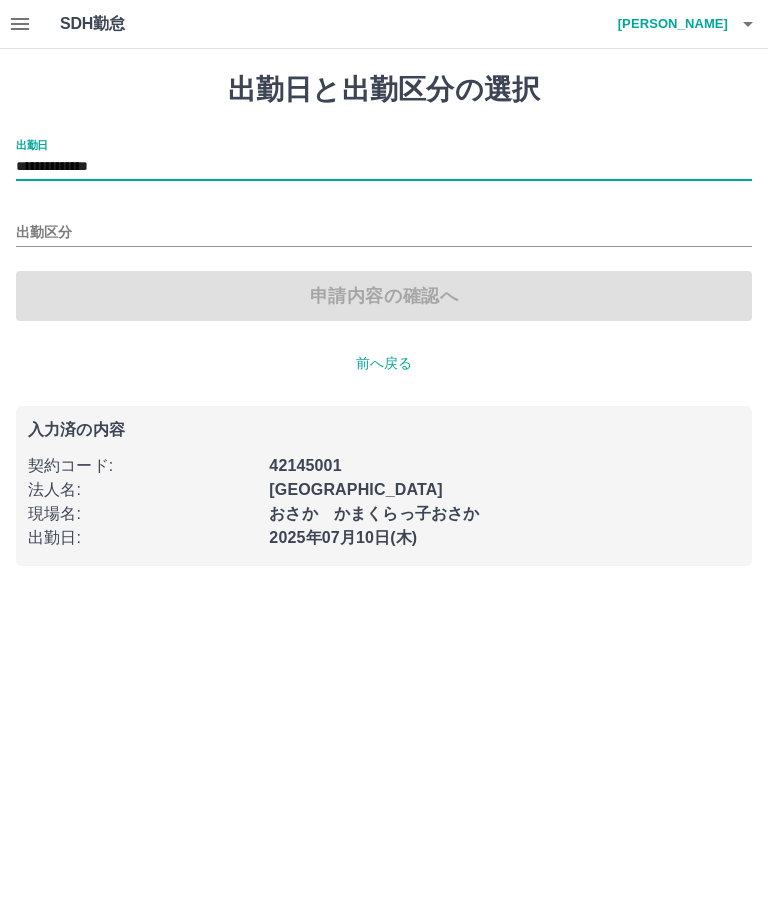 type on "**********" 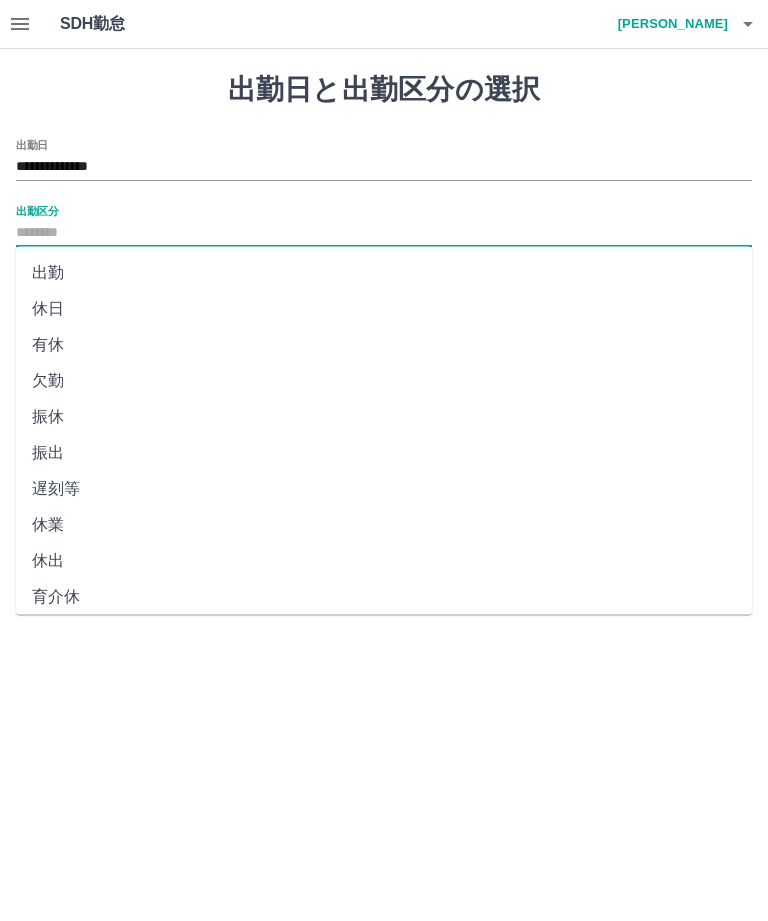 click on "休日" at bounding box center [384, 309] 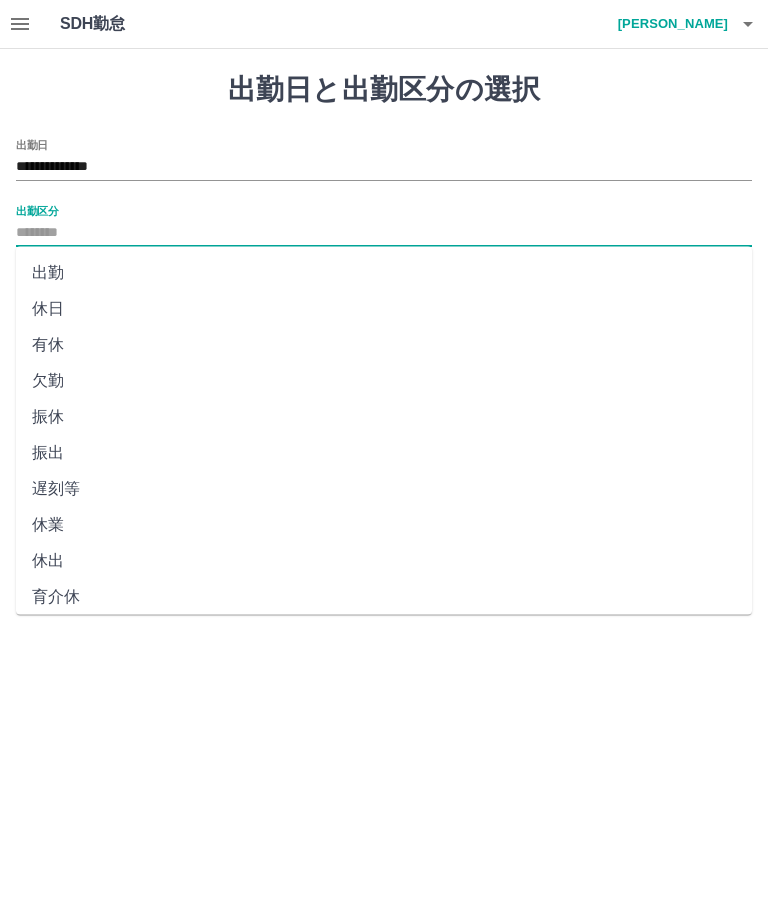 type on "**" 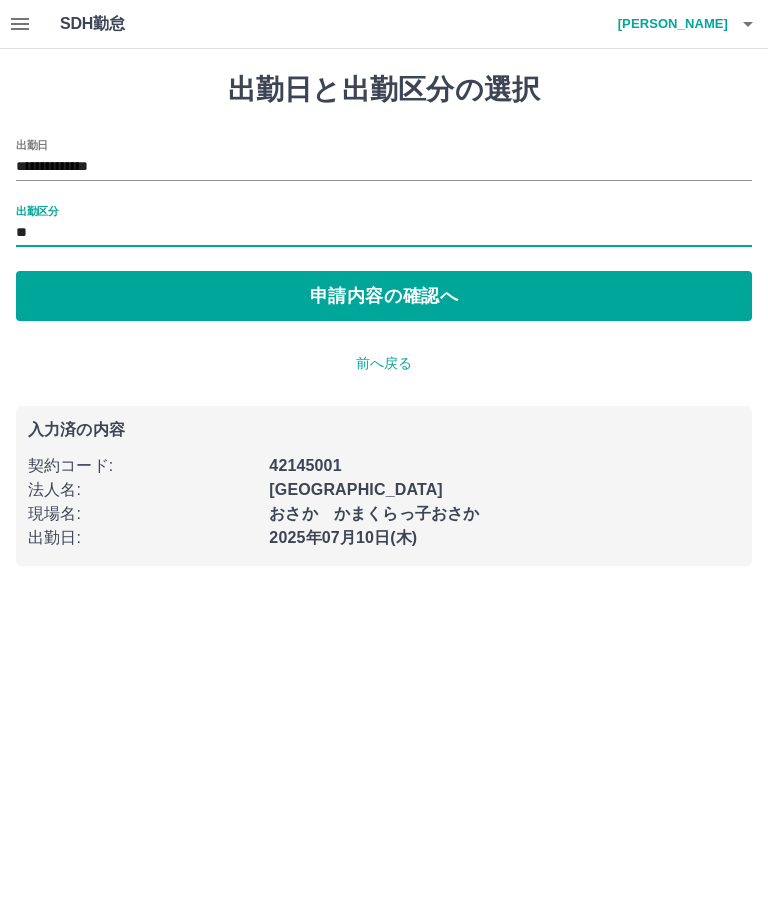 click on "申請内容の確認へ" at bounding box center (384, 296) 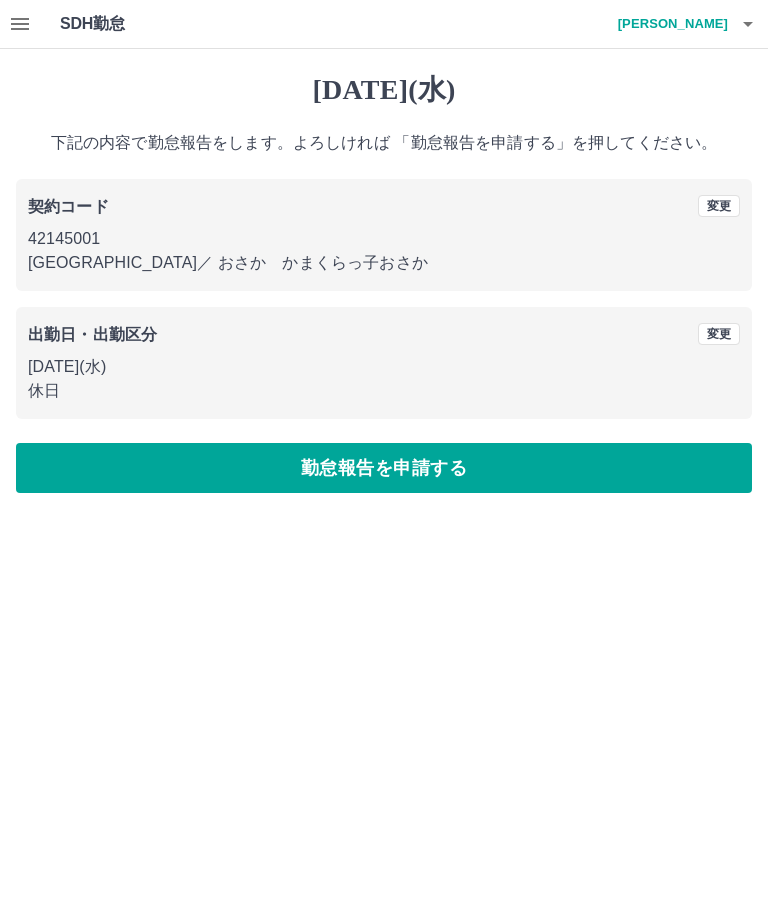 click on "勤怠報告を申請する" at bounding box center [384, 468] 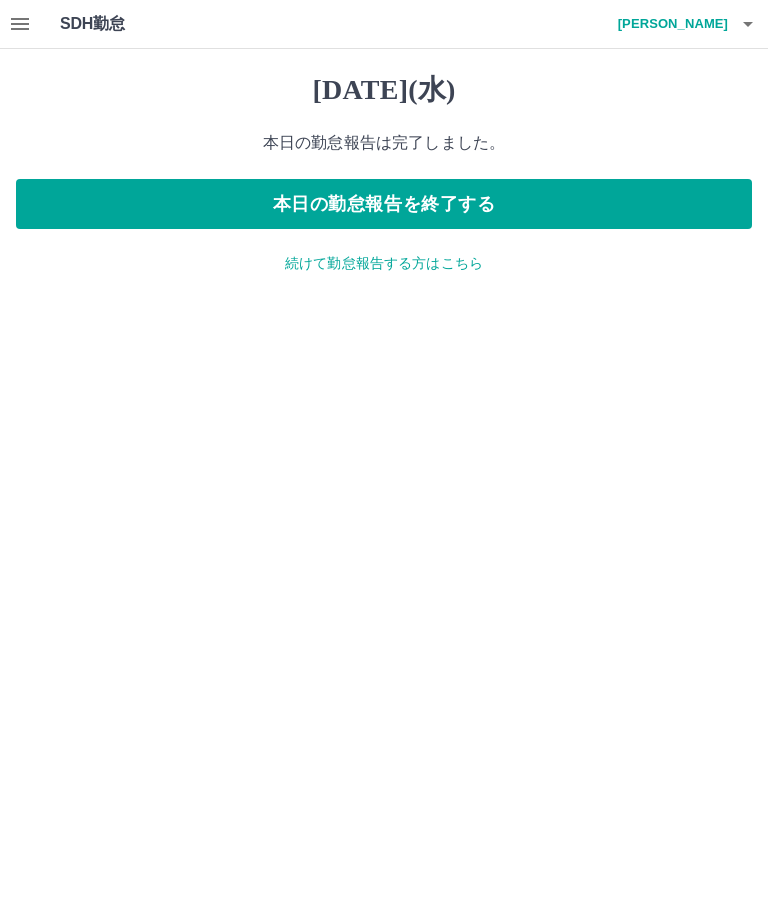 click on "本日の勤怠報告を終了する" at bounding box center [384, 204] 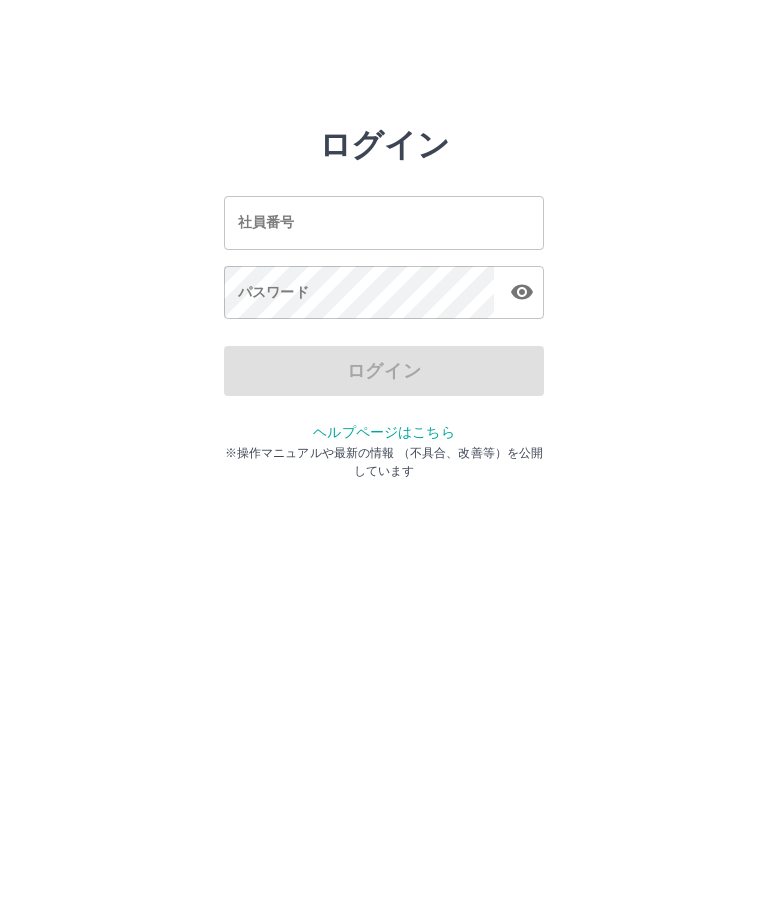 scroll, scrollTop: 0, scrollLeft: 0, axis: both 